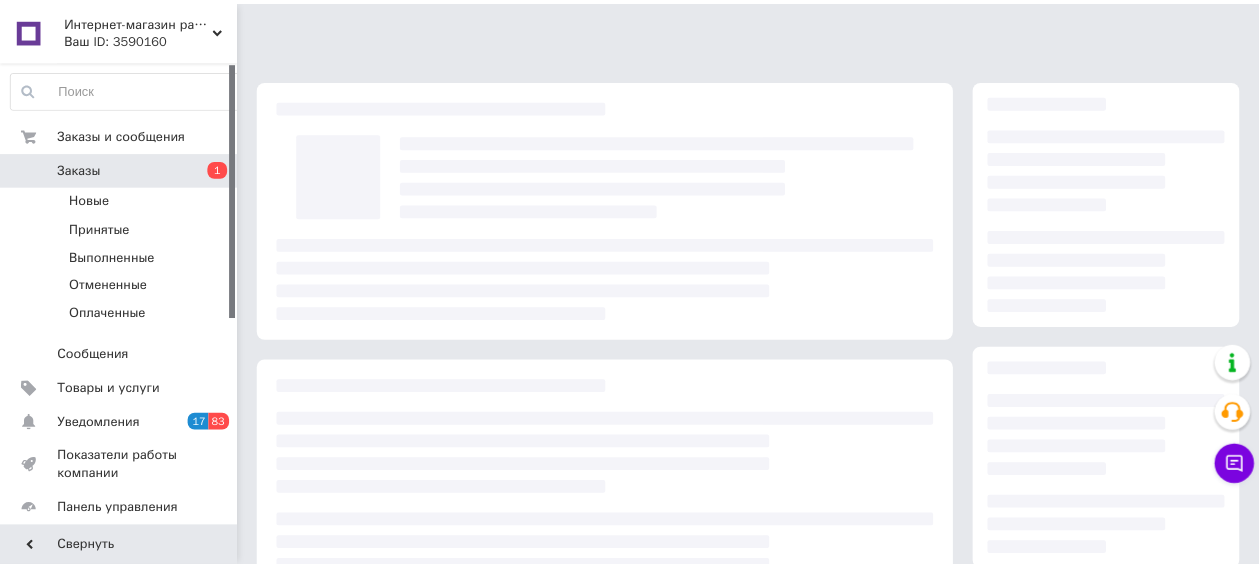 scroll, scrollTop: 0, scrollLeft: 0, axis: both 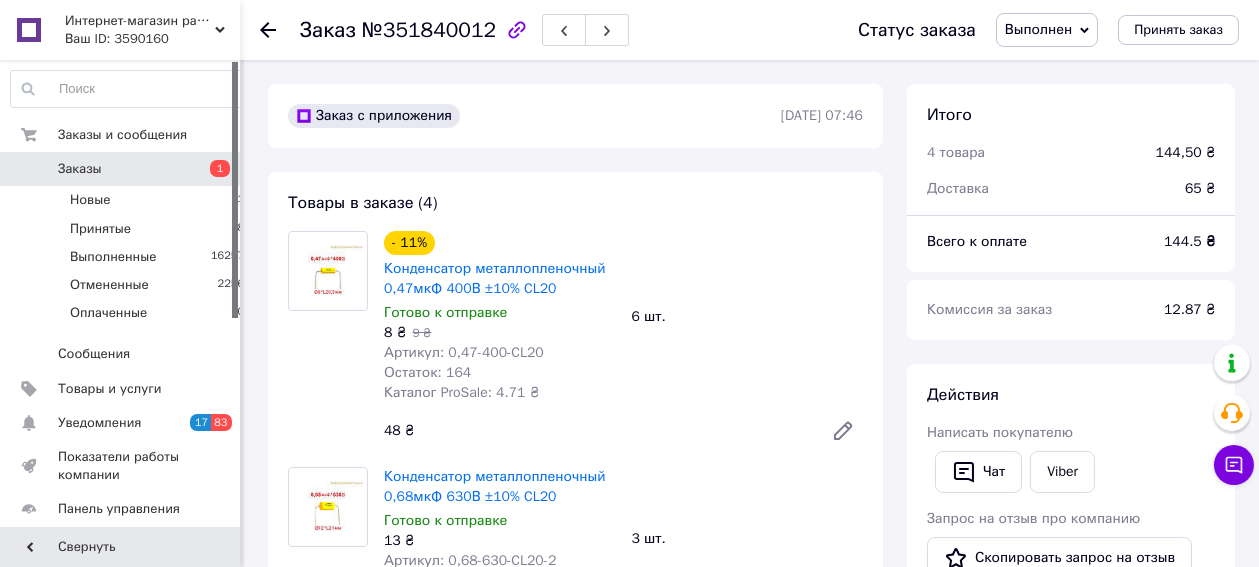 click on "Заказы" at bounding box center [80, 169] 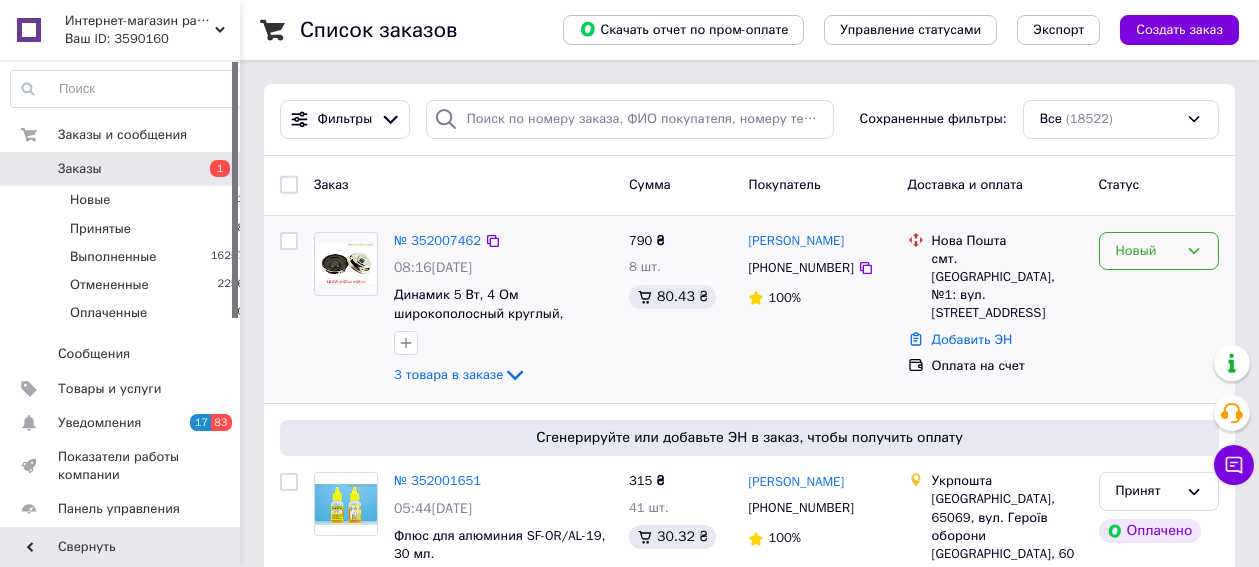 click 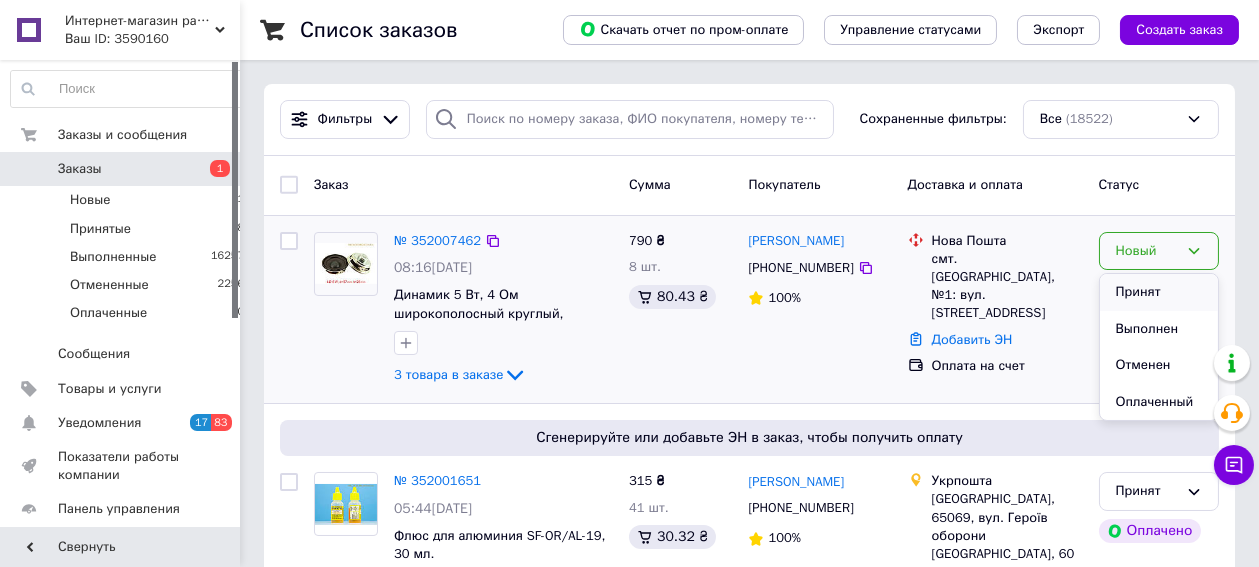 click on "Принят" at bounding box center (1159, 292) 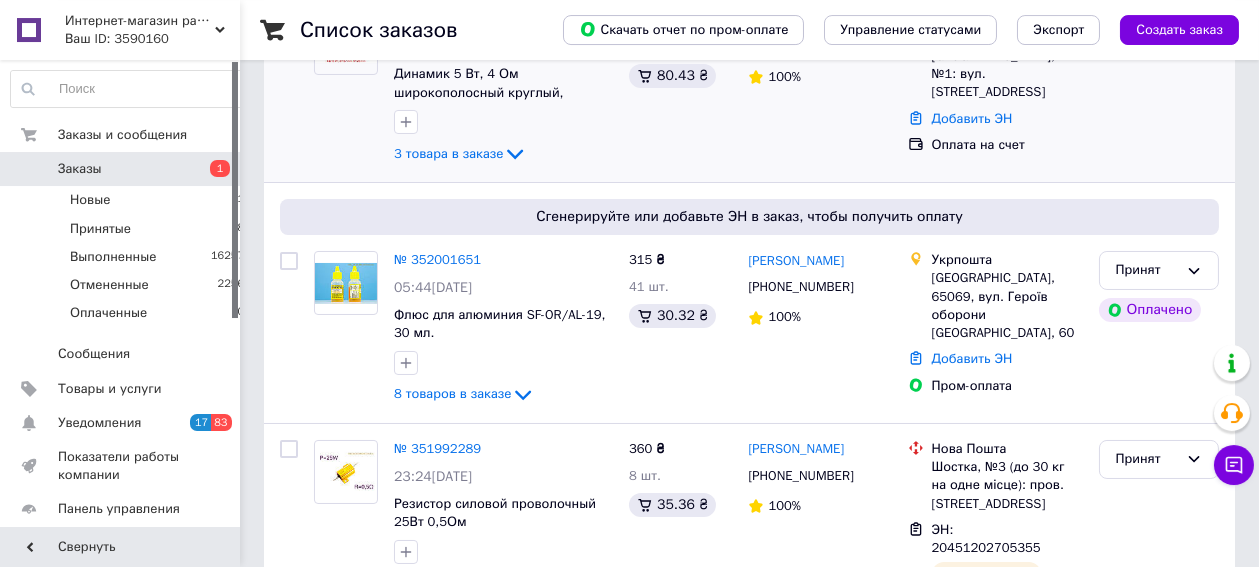 scroll, scrollTop: 244, scrollLeft: 0, axis: vertical 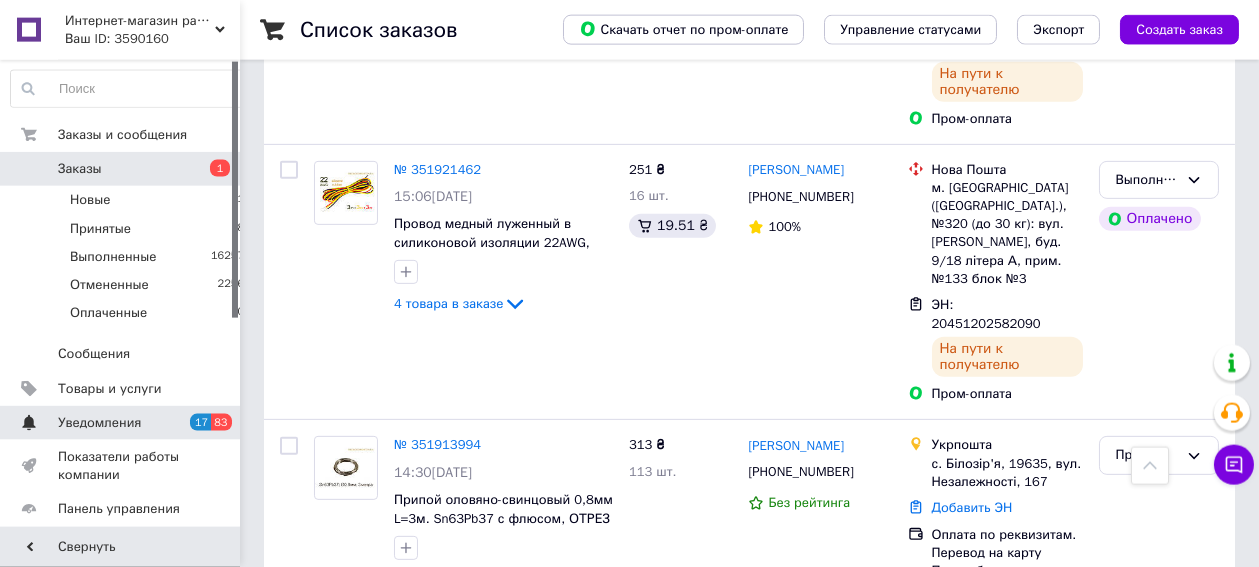 click on "Уведомления" at bounding box center [99, 423] 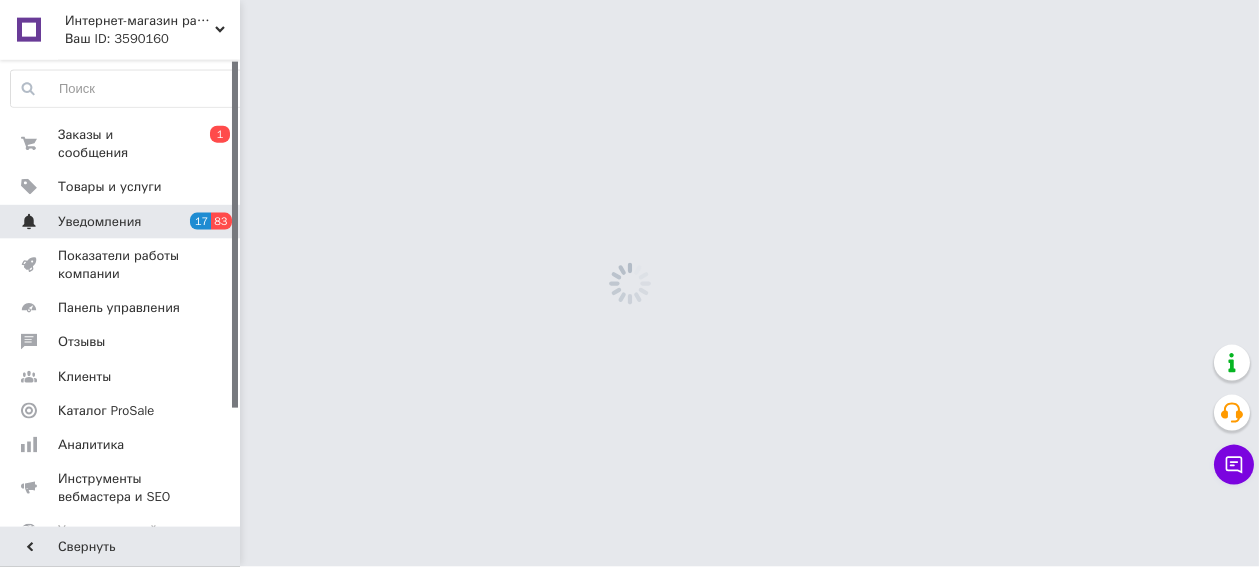 scroll, scrollTop: 0, scrollLeft: 0, axis: both 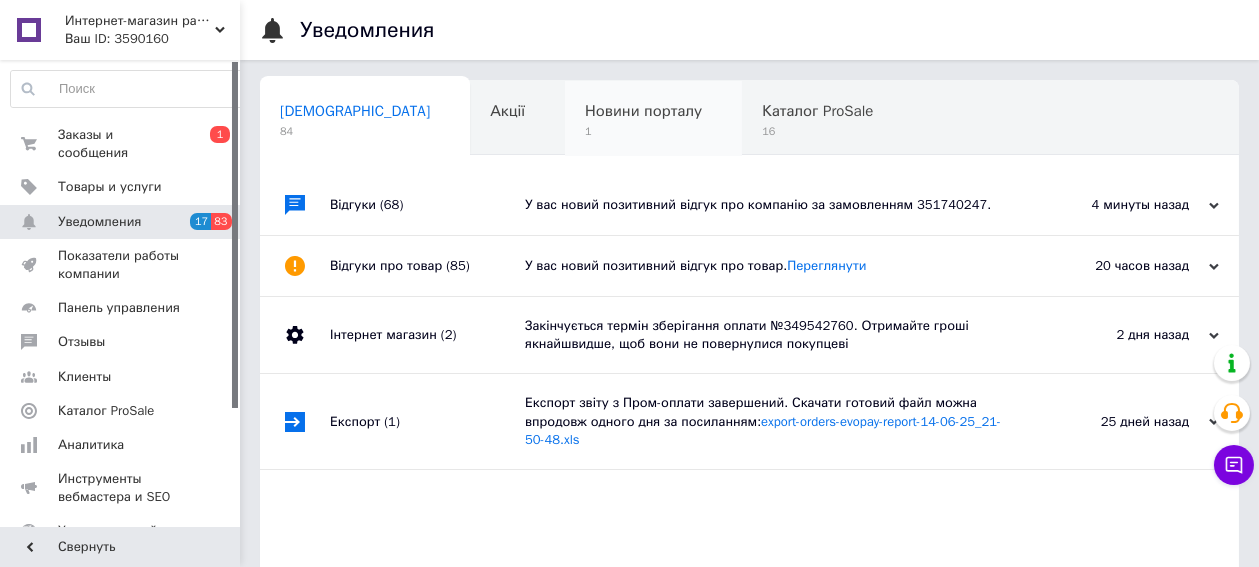 click on "Новини порталу" at bounding box center (643, 111) 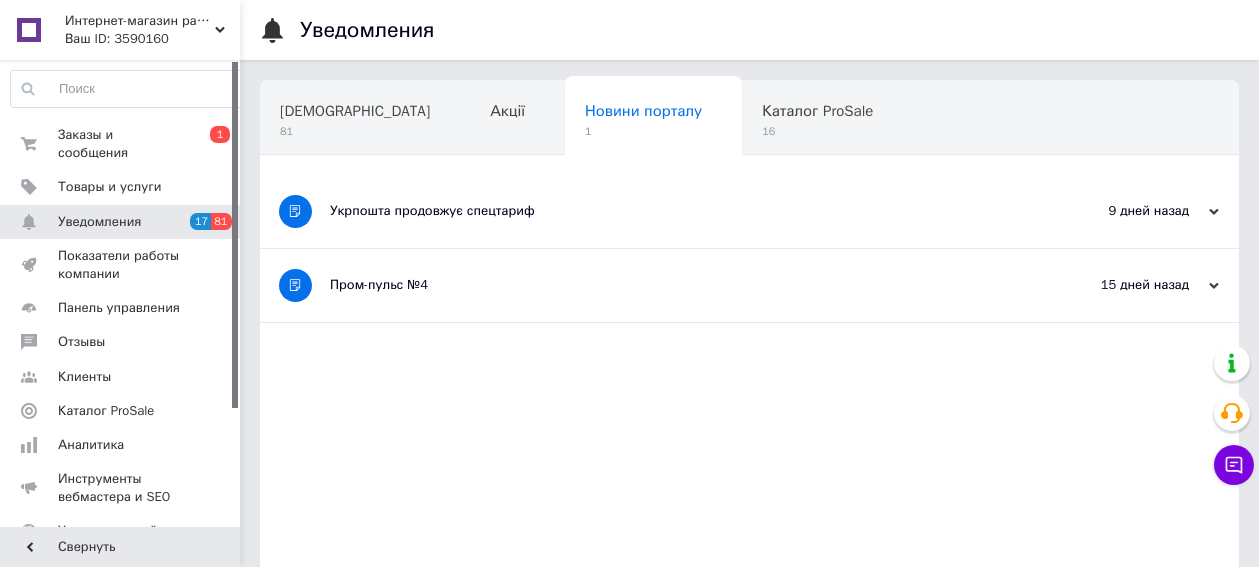 click on "Укрпошта продовжує спецтариф" at bounding box center [674, 211] 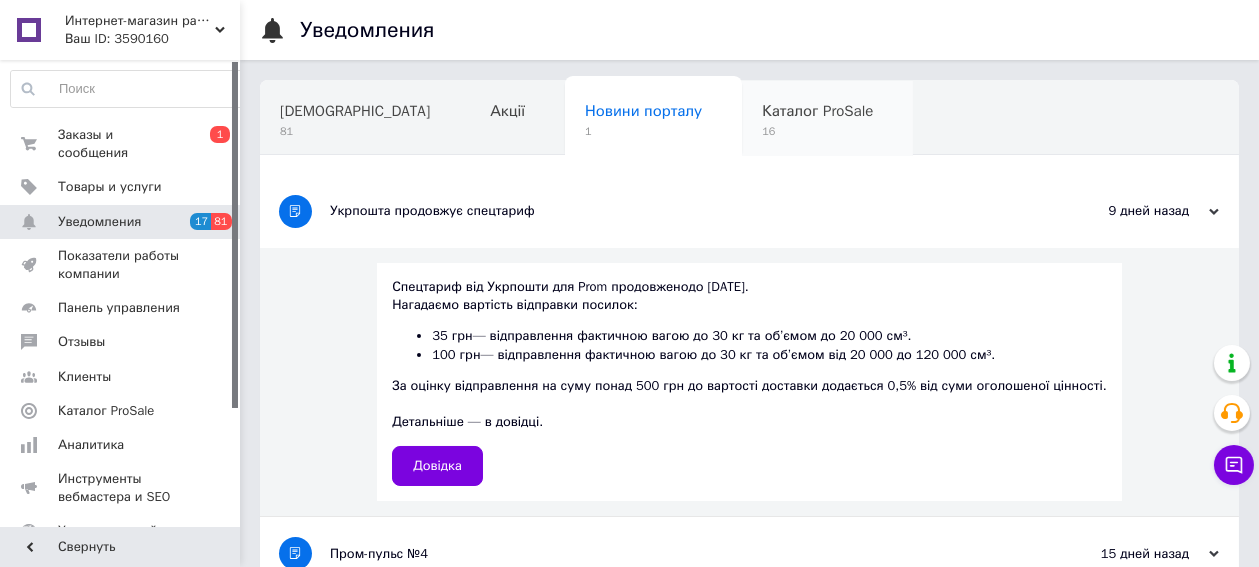 click on "Каталог ProSale" at bounding box center [817, 111] 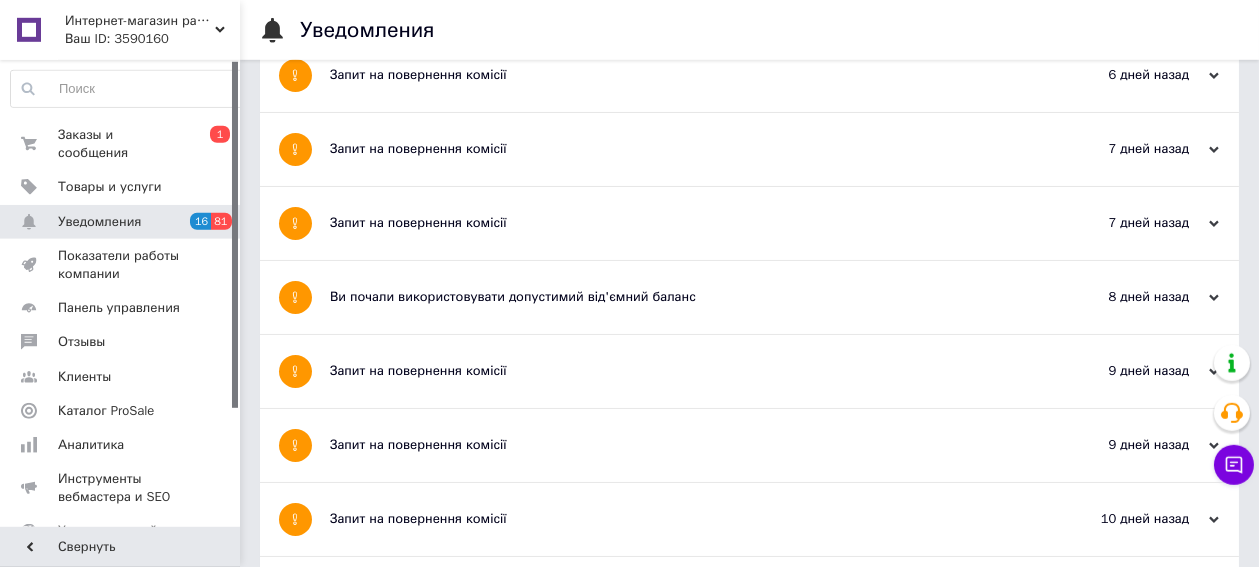 scroll, scrollTop: 659, scrollLeft: 0, axis: vertical 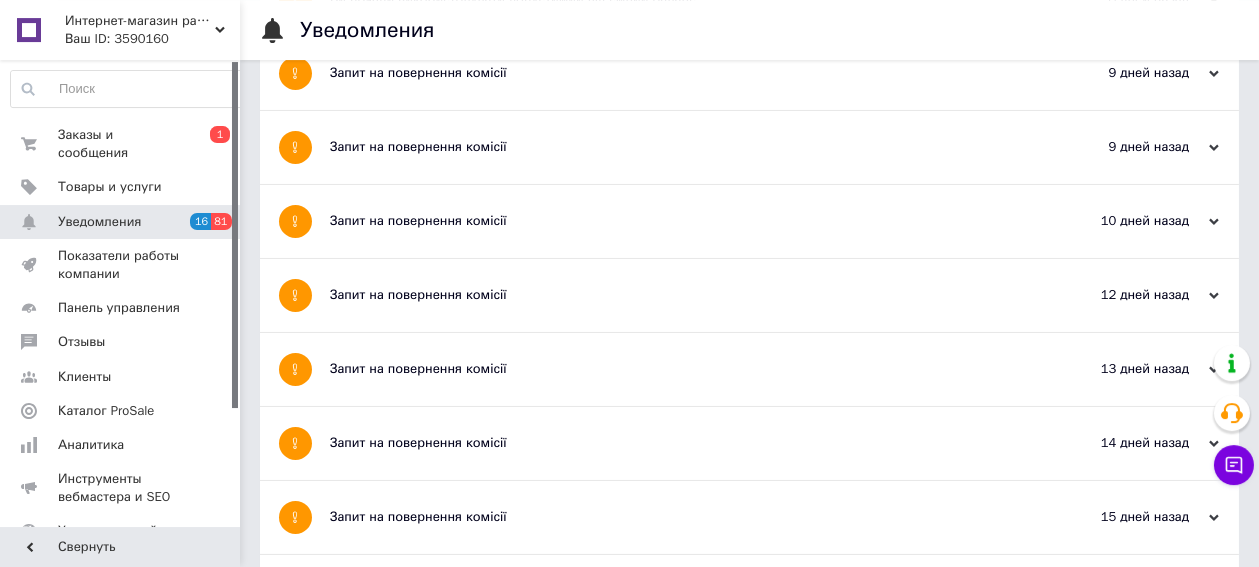 click on "Запит на повернення комісії" at bounding box center (674, 369) 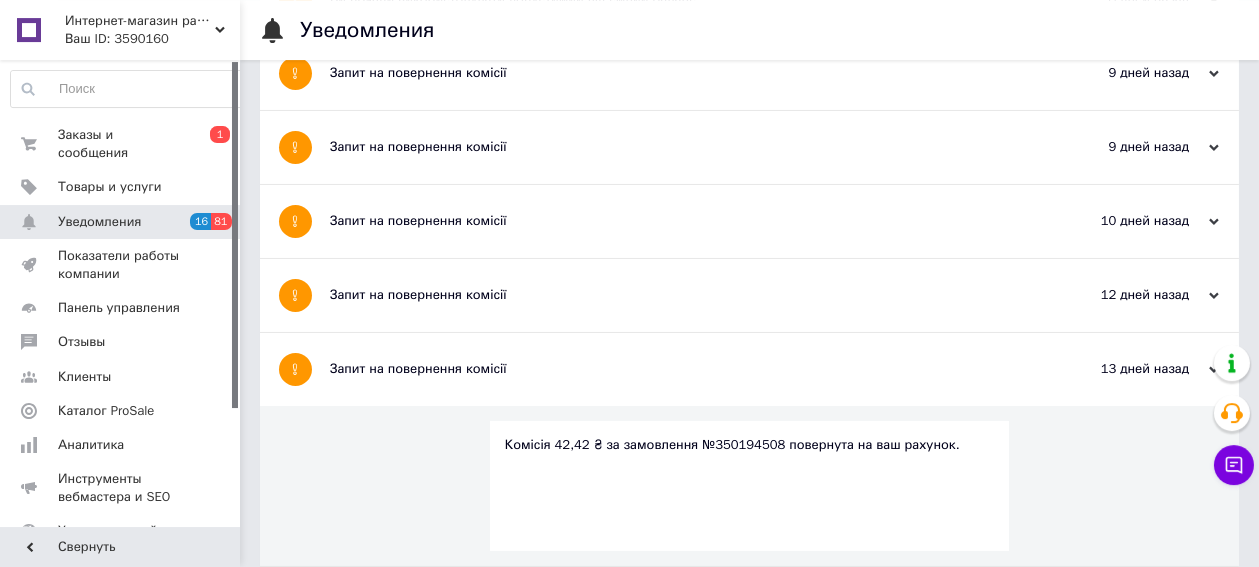 click on "Запит на повернення комісії" at bounding box center [674, 295] 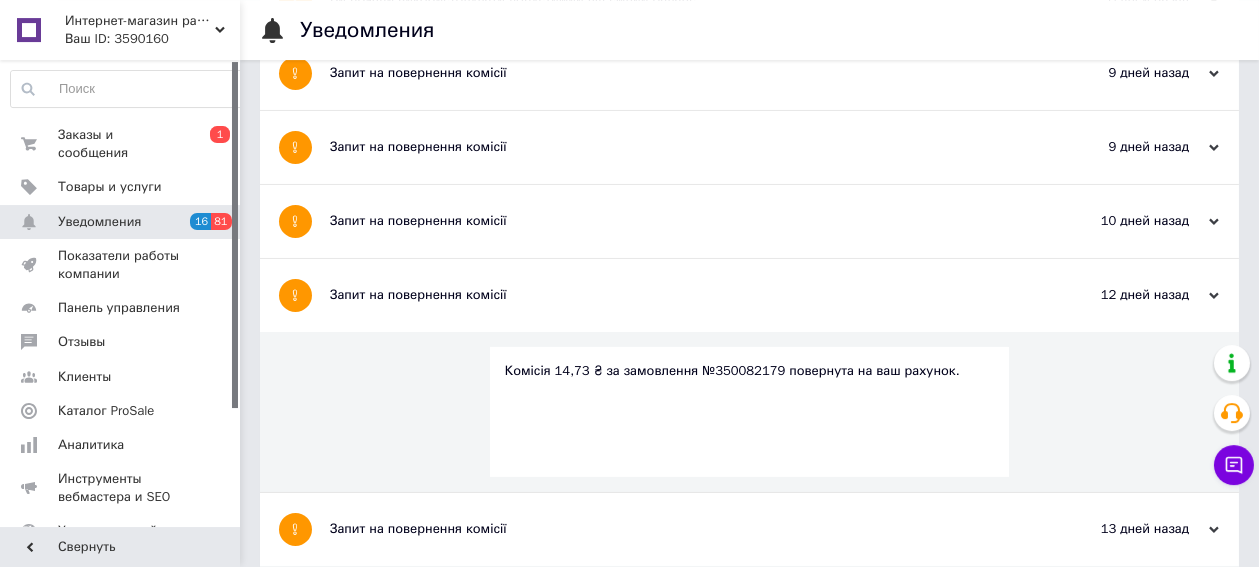 click on "Запит на повернення комісії" at bounding box center (674, 221) 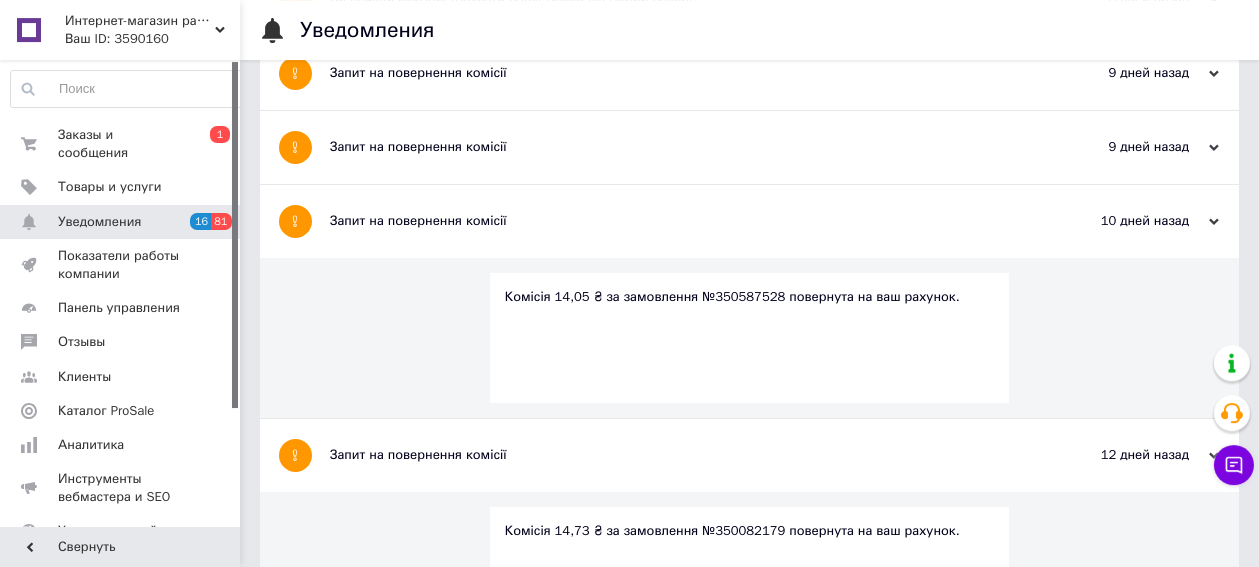 click on "Запит на повернення комісії" at bounding box center [674, 147] 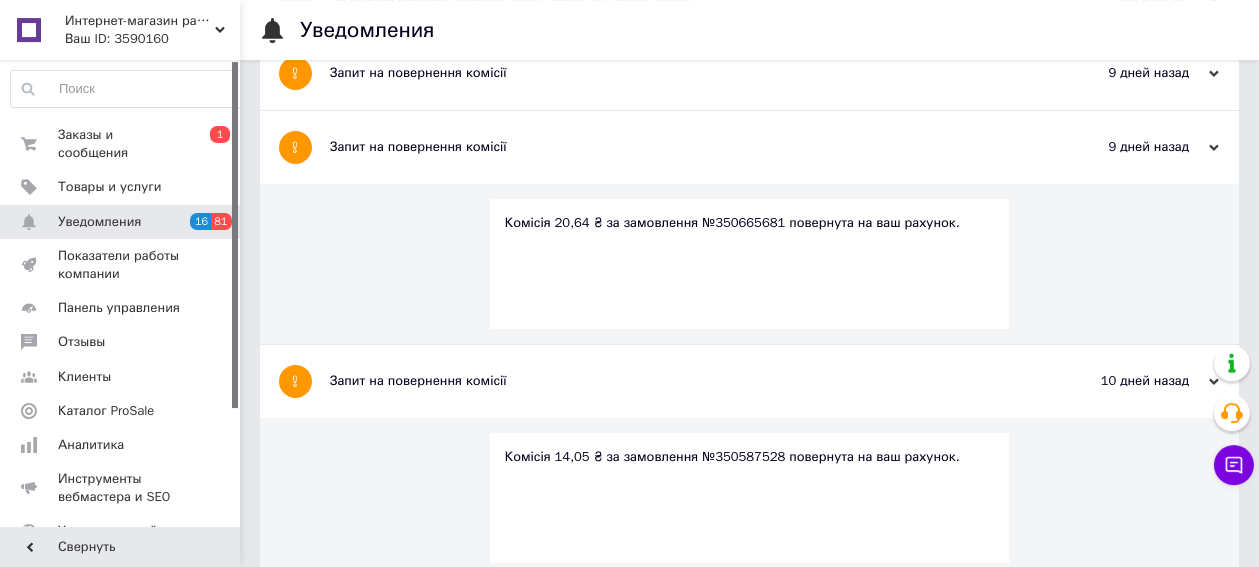click on "Запит на повернення комісії" at bounding box center (674, 73) 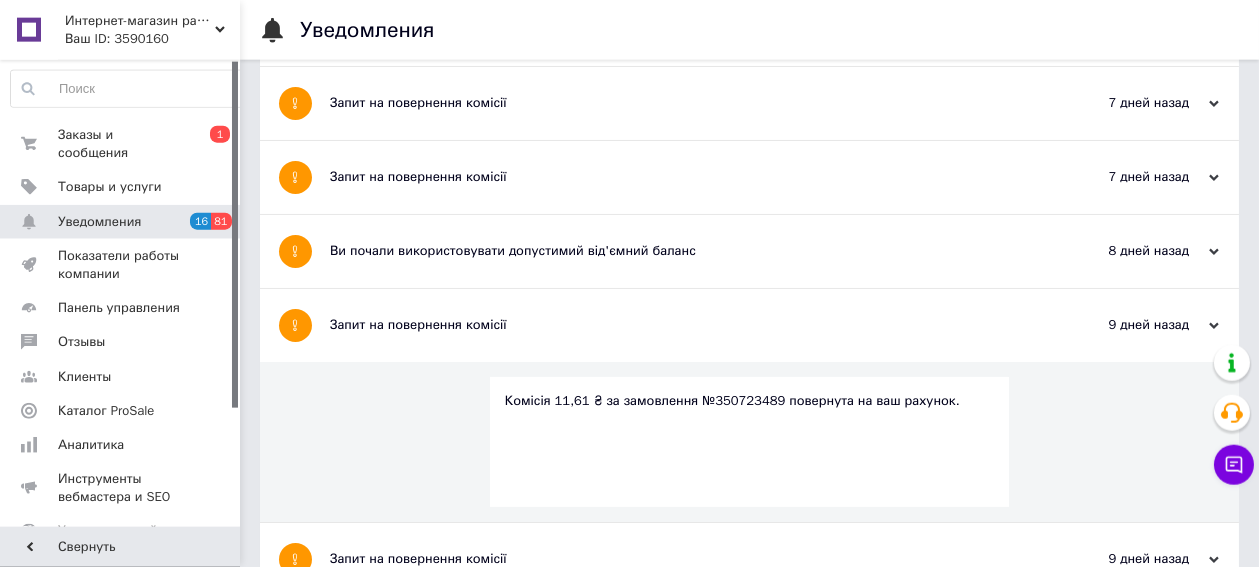 scroll, scrollTop: 680, scrollLeft: 0, axis: vertical 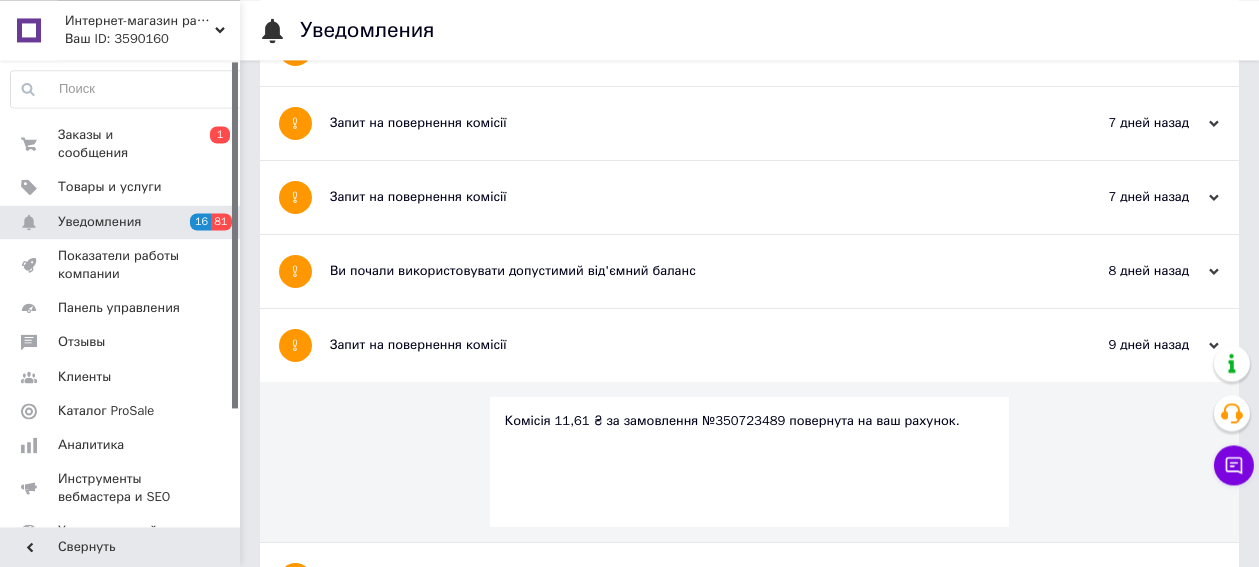 click on "Ви почали використовувати допустимий від'ємний баланс" at bounding box center [674, 271] 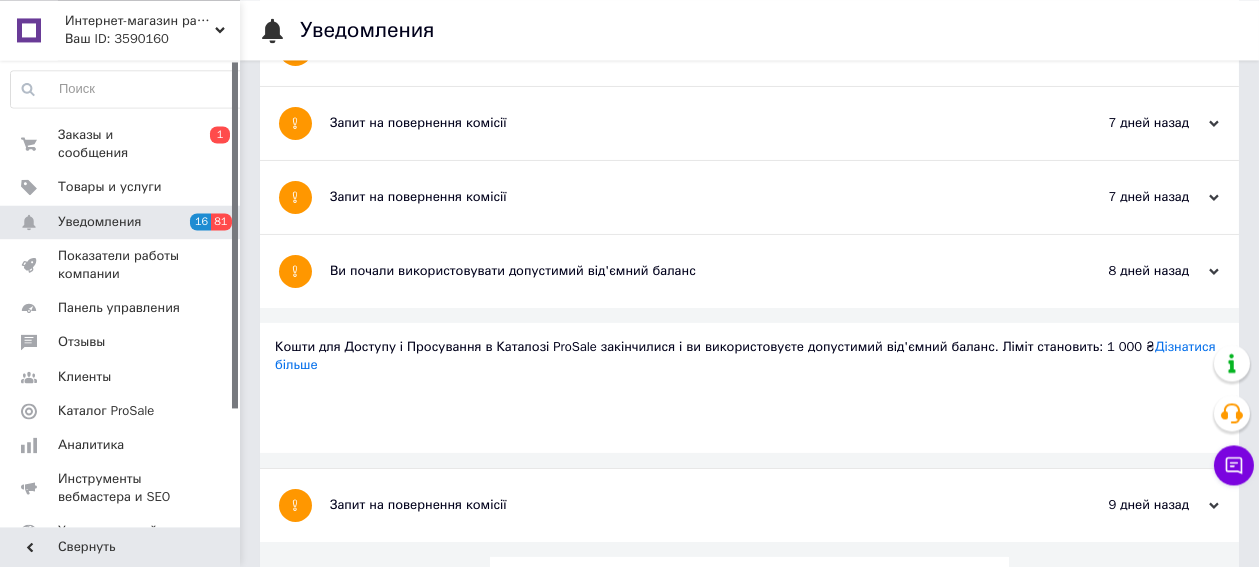 scroll, scrollTop: 537, scrollLeft: 0, axis: vertical 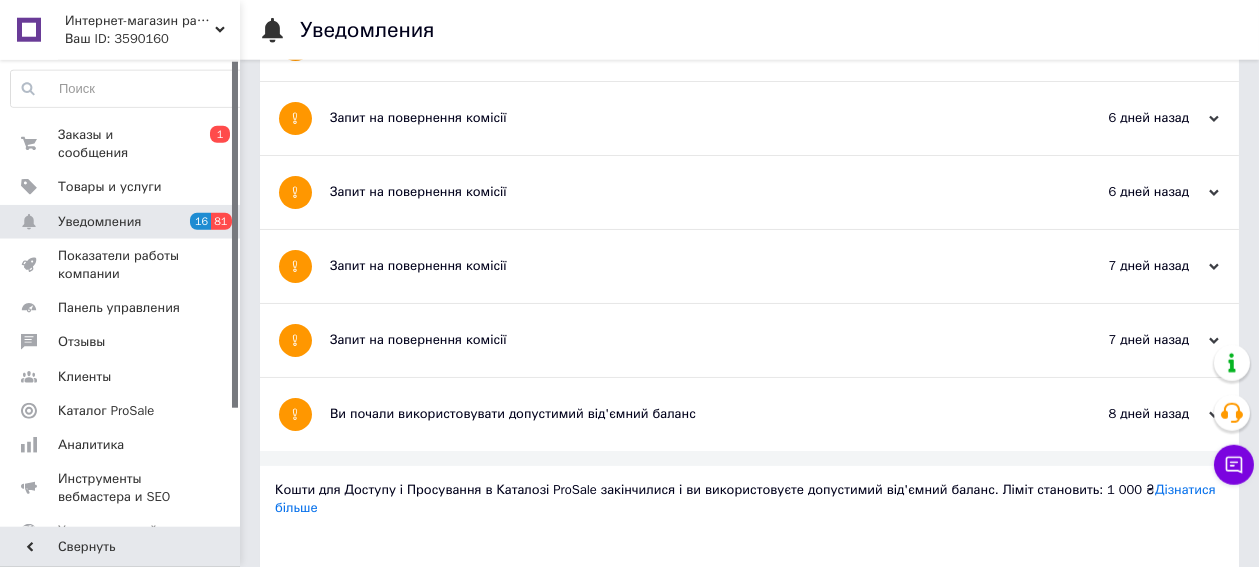 click on "Ви почали використовувати допустимий від'ємний баланс" at bounding box center [674, 414] 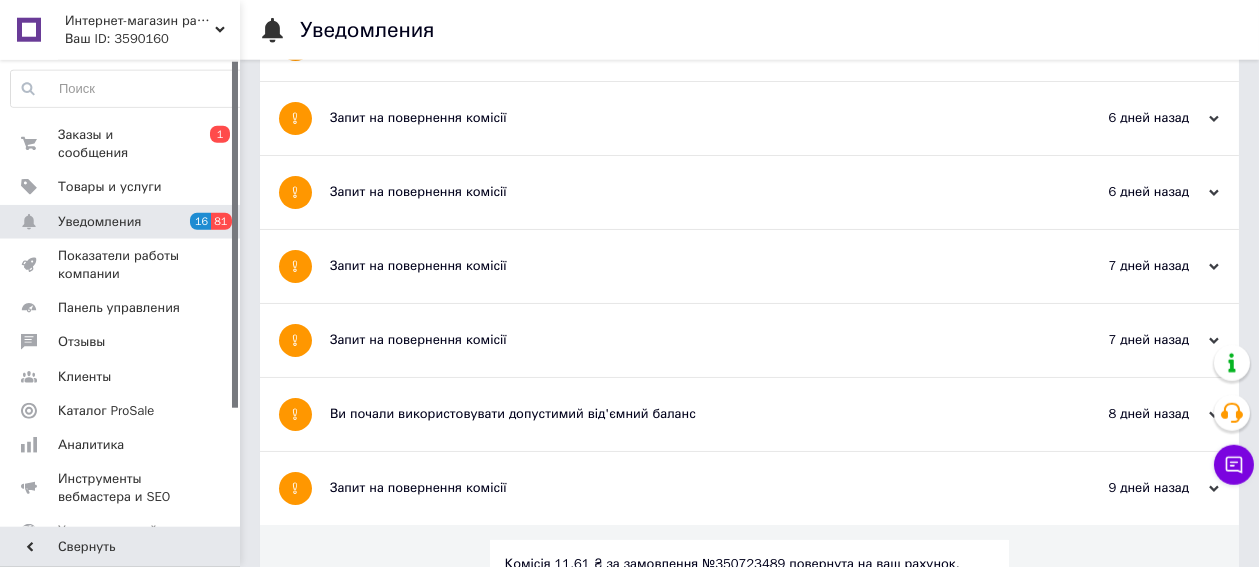 click on "Запит на повернення комісії" at bounding box center [674, 488] 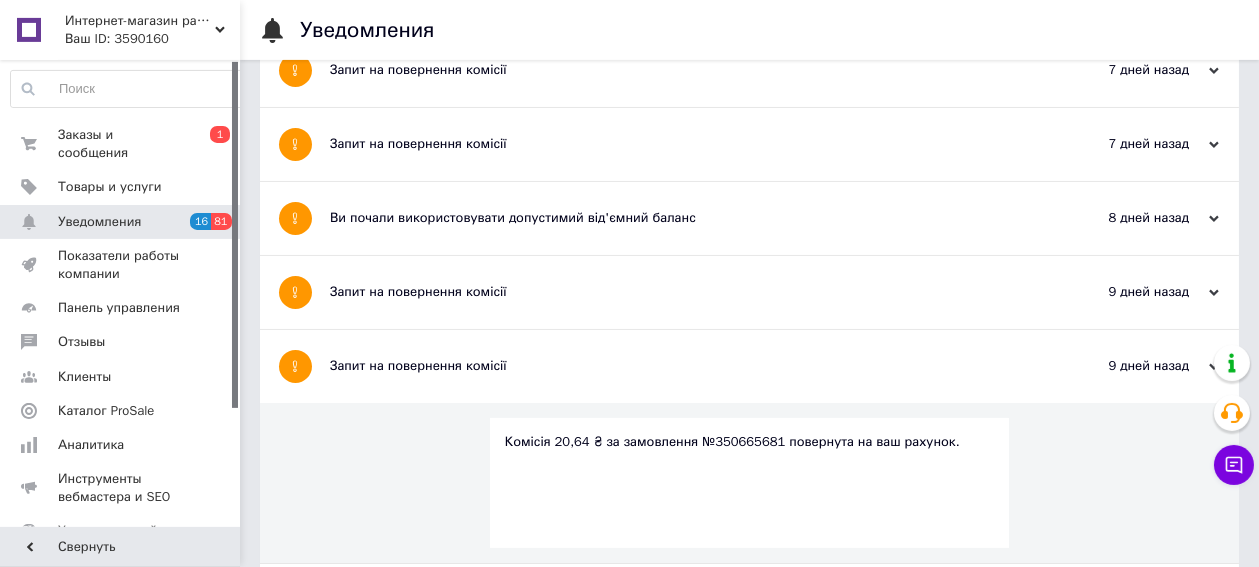 scroll, scrollTop: 755, scrollLeft: 0, axis: vertical 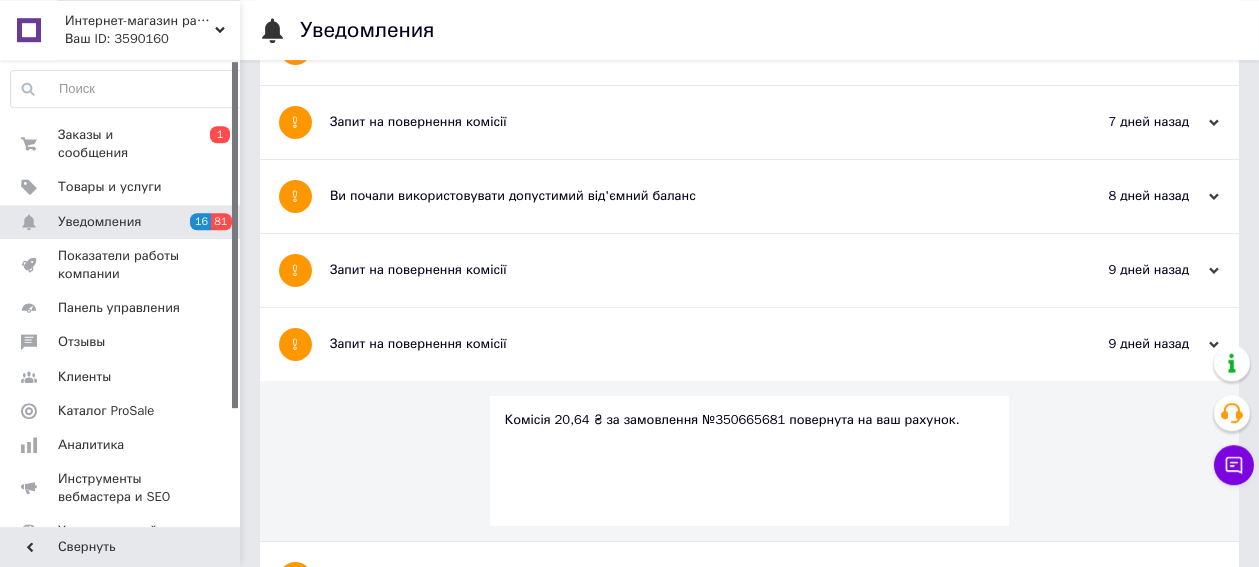 click on "Запит на повернення комісії" at bounding box center [674, 344] 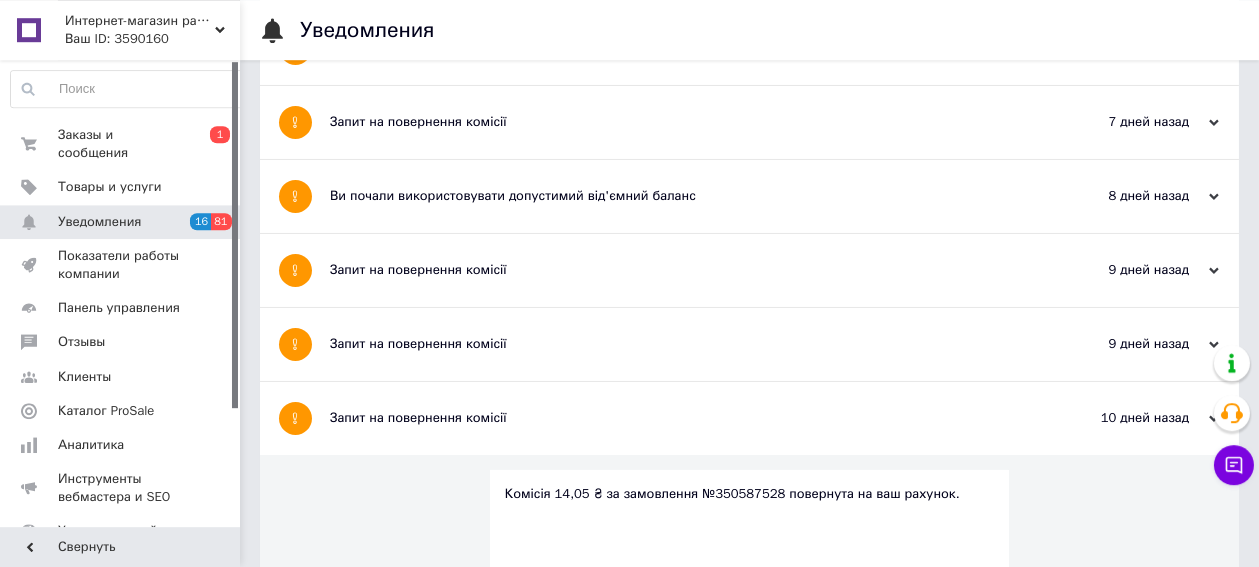 click on "Запит на повернення комісії" at bounding box center [674, 344] 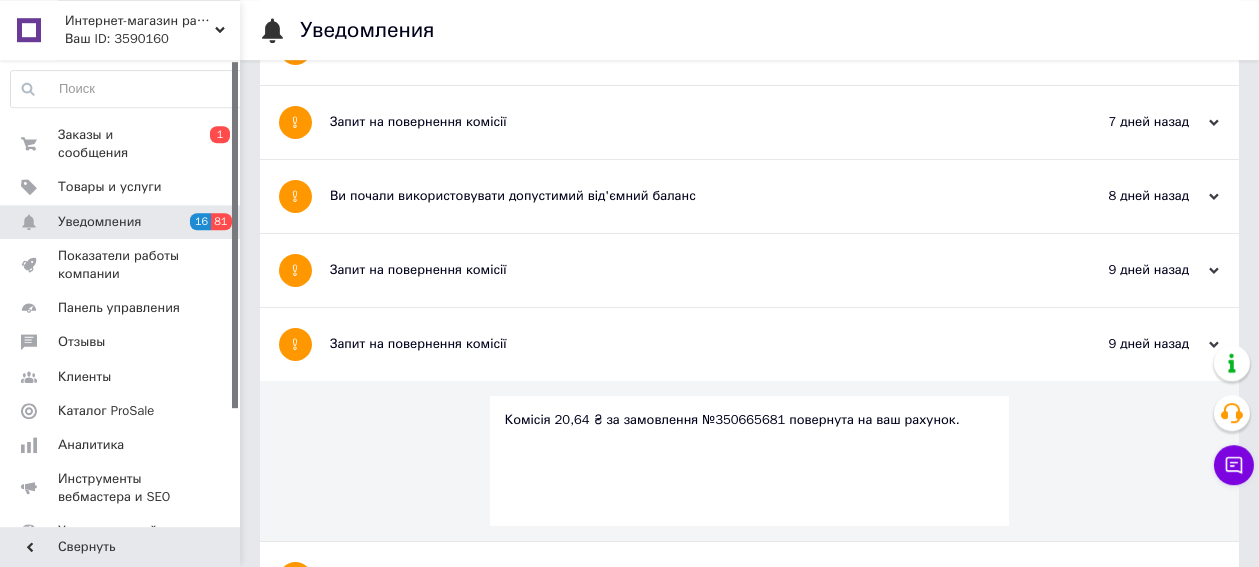 click on "Запит на повернення комісії" at bounding box center [674, 270] 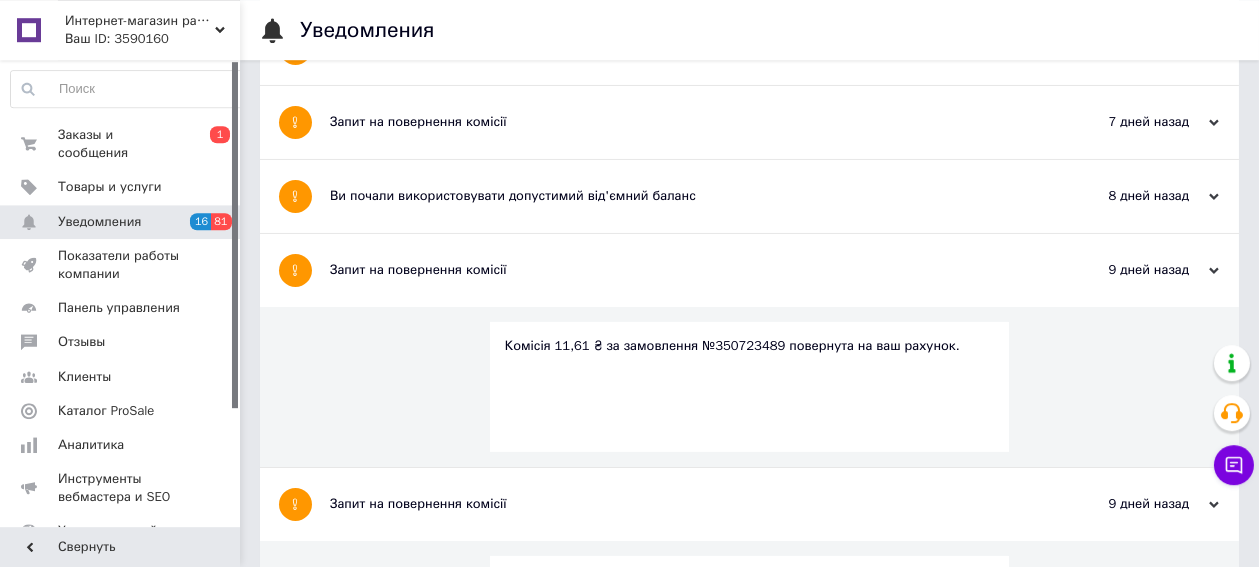 click on "Ви почали використовувати допустимий від'ємний баланс" at bounding box center (674, 196) 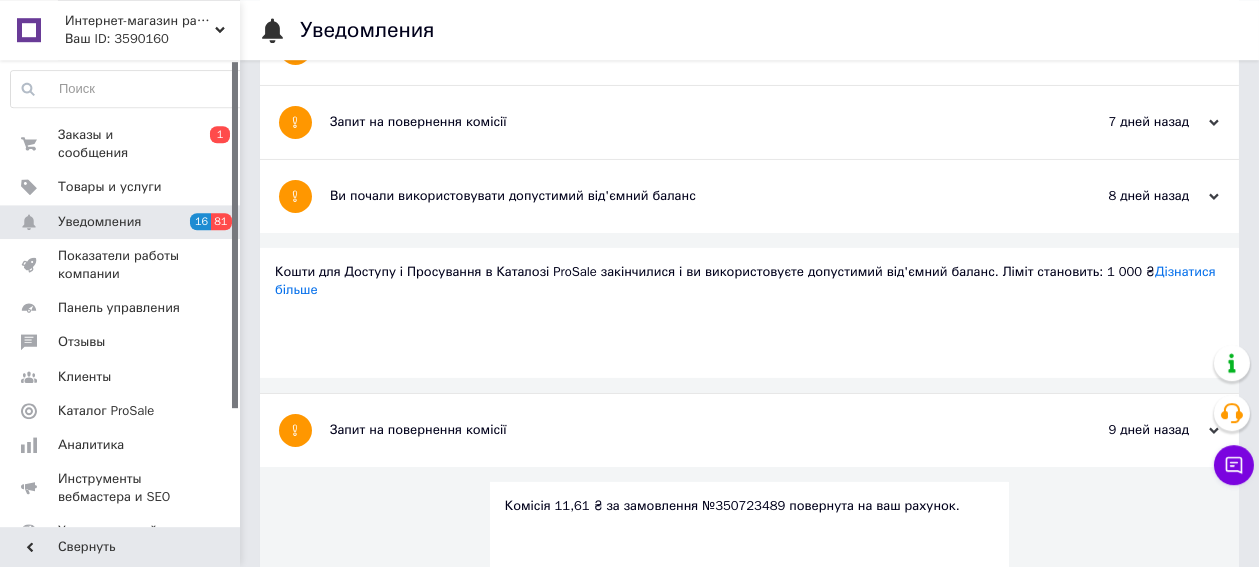 click on "Запит на повернення комісії" at bounding box center [674, 122] 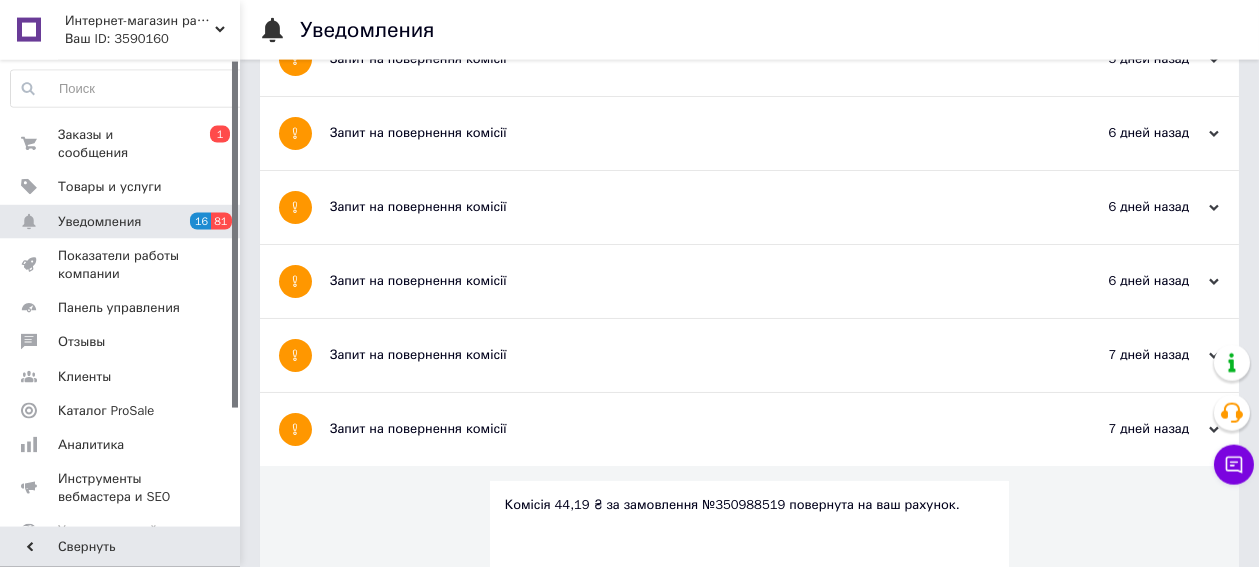 scroll, scrollTop: 442, scrollLeft: 0, axis: vertical 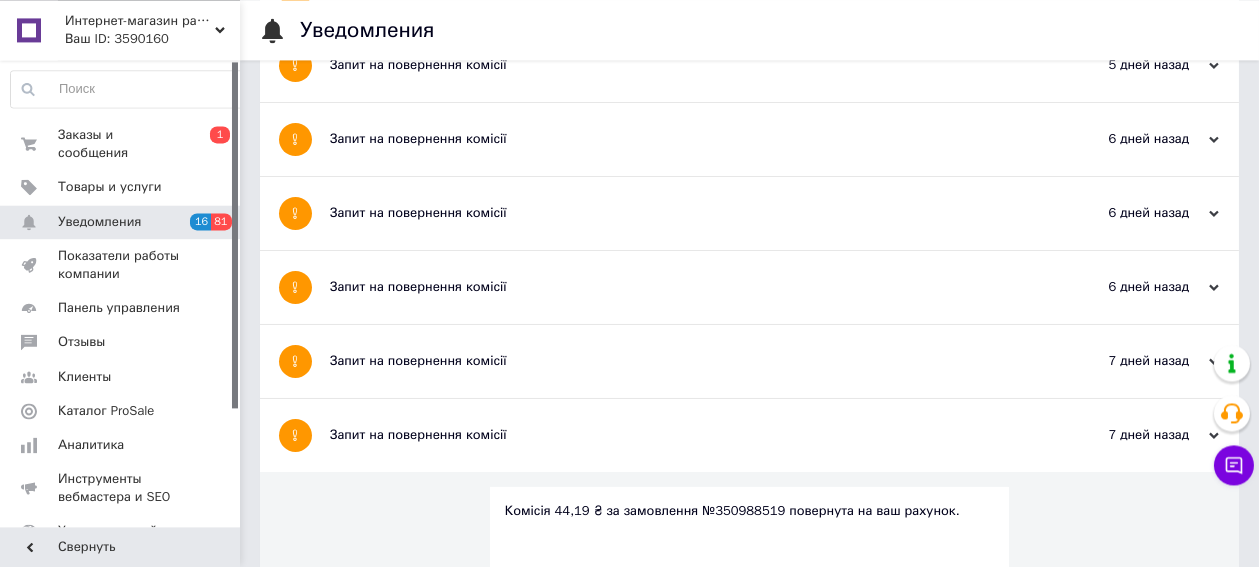 click on "Запит на повернення комісії" at bounding box center (674, 361) 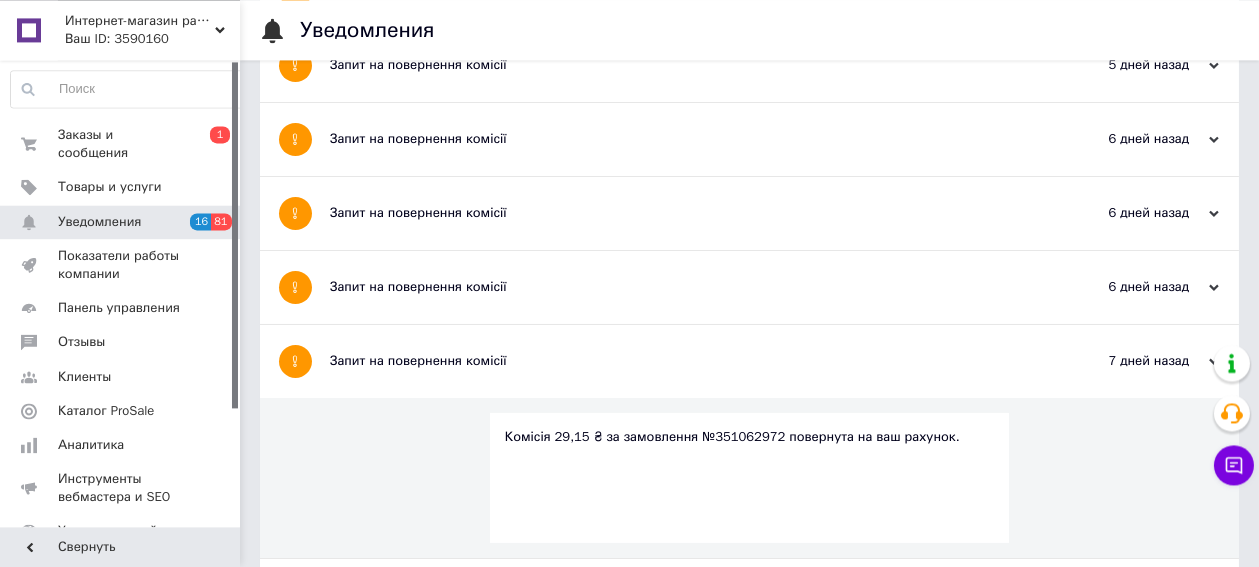 click on "Запит на повернення комісії" at bounding box center (674, 287) 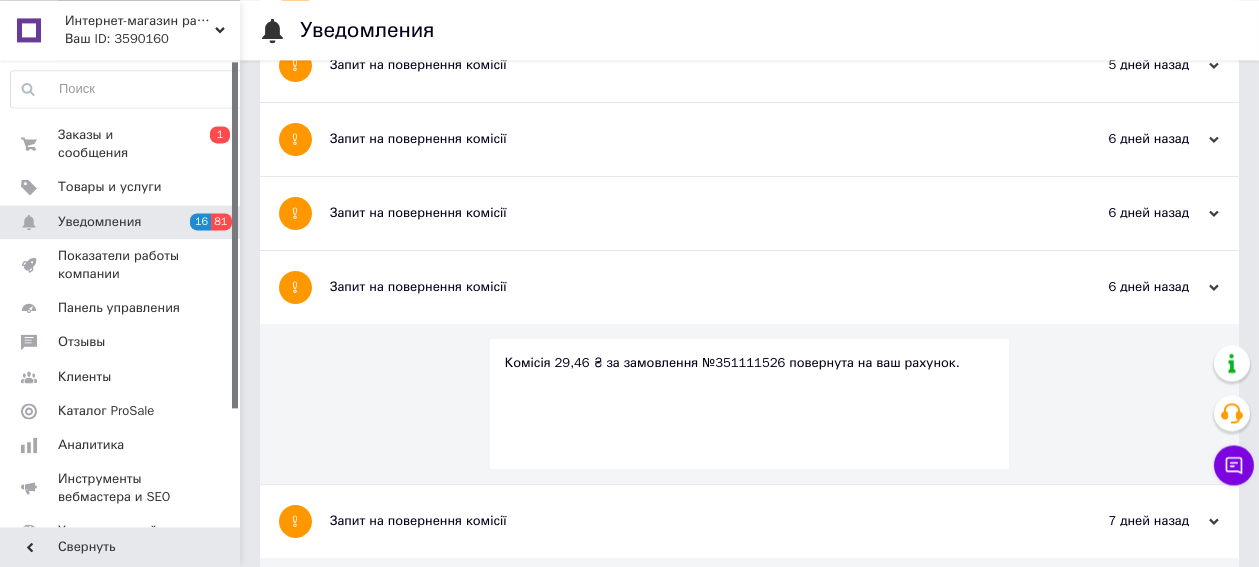 click on "Запит на повернення комісії" at bounding box center [674, 213] 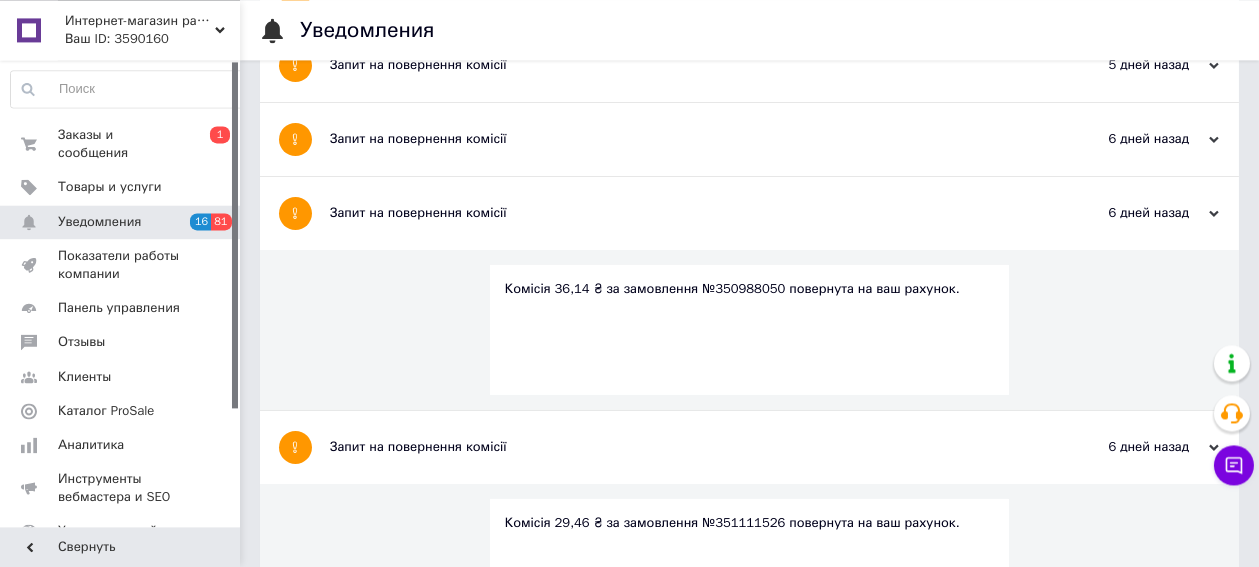 click on "Запит на повернення комісії" at bounding box center (674, 139) 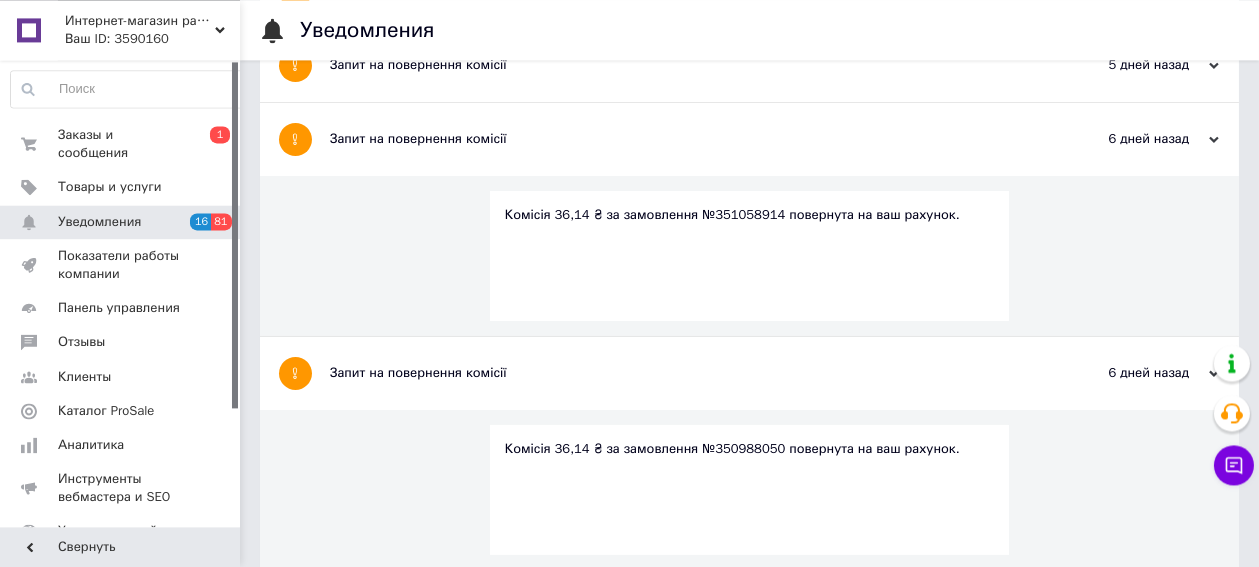 click on "Запит на повернення комісії" at bounding box center (674, 65) 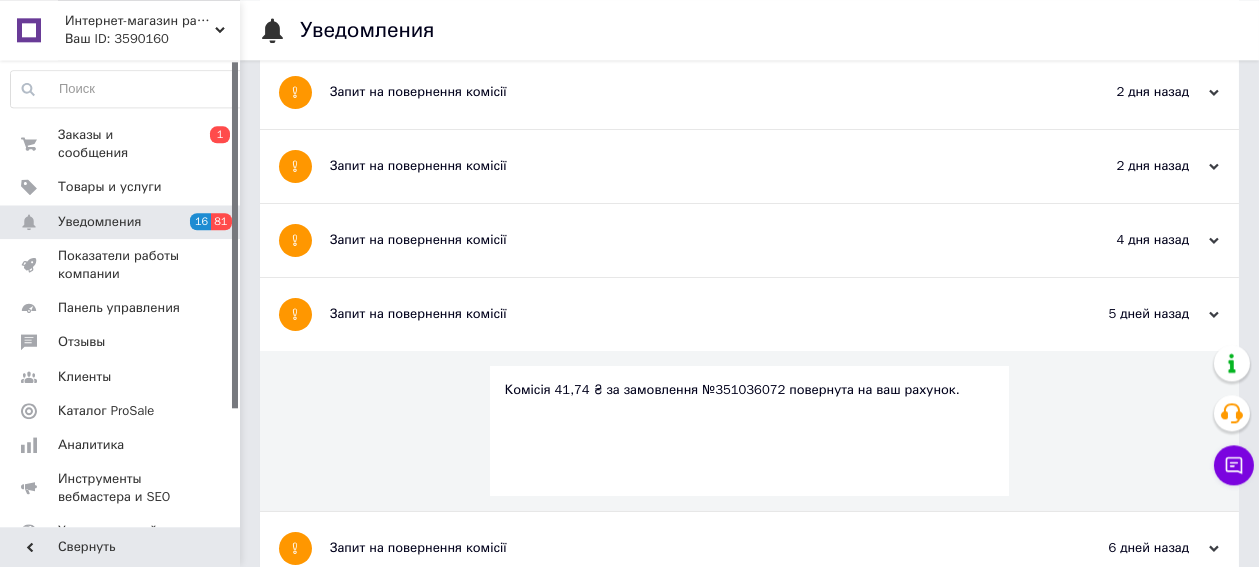 scroll, scrollTop: 61, scrollLeft: 0, axis: vertical 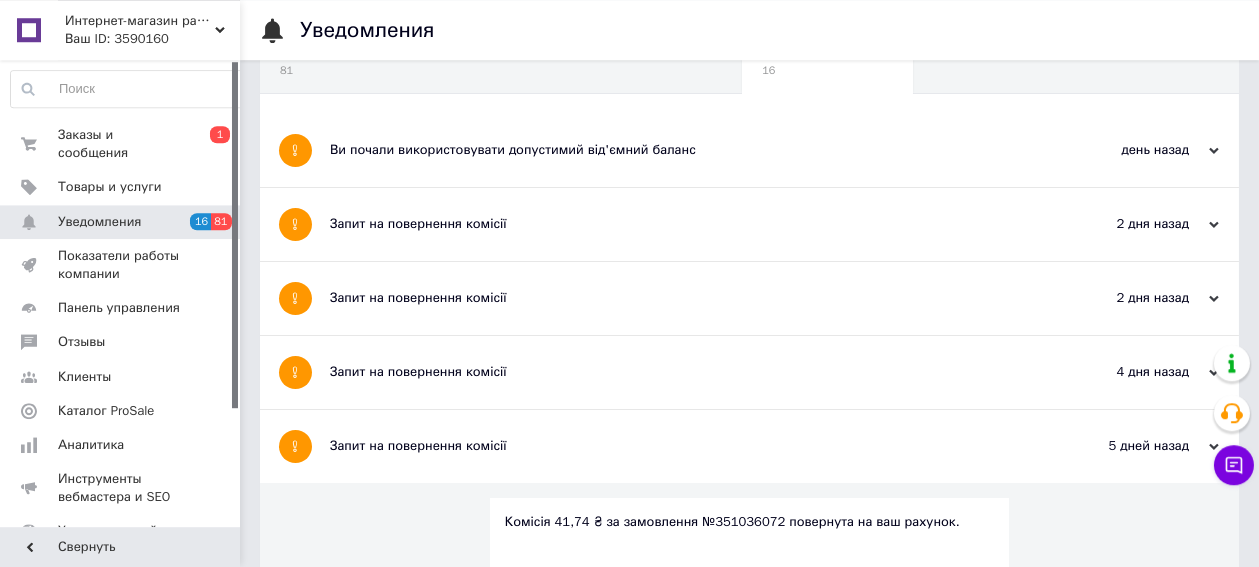 click on "Запит на повернення комісії" at bounding box center (674, 372) 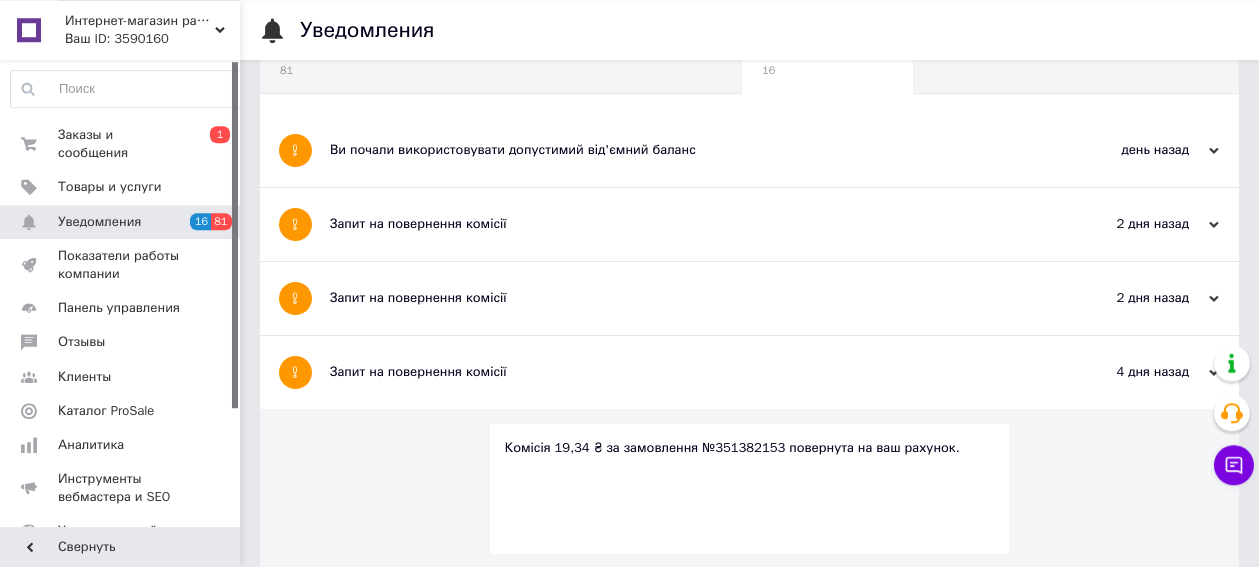click on "Запит на повернення комісії" at bounding box center [674, 298] 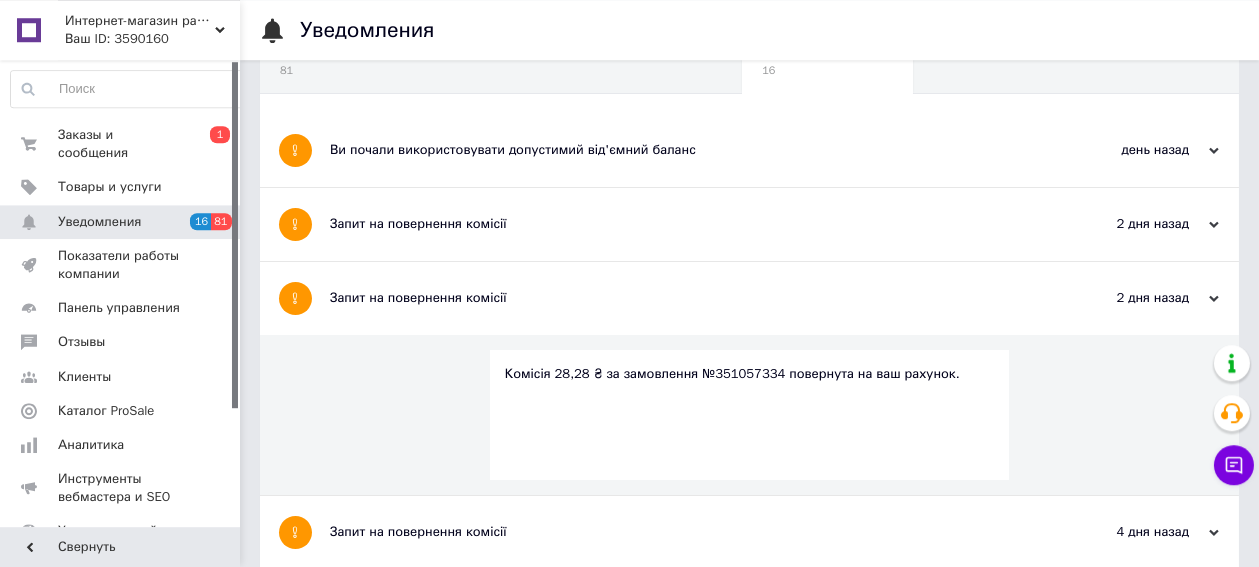 click on "Запит на повернення комісії" at bounding box center [674, 224] 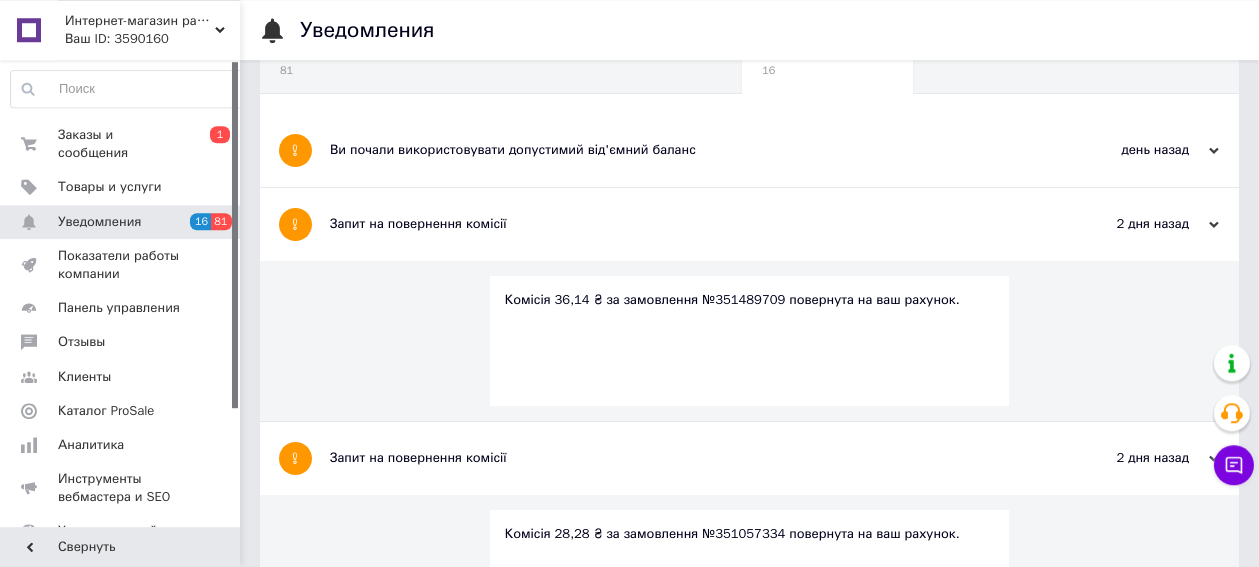 click on "Ви почали використовувати допустимий від'ємний баланс" at bounding box center (674, 150) 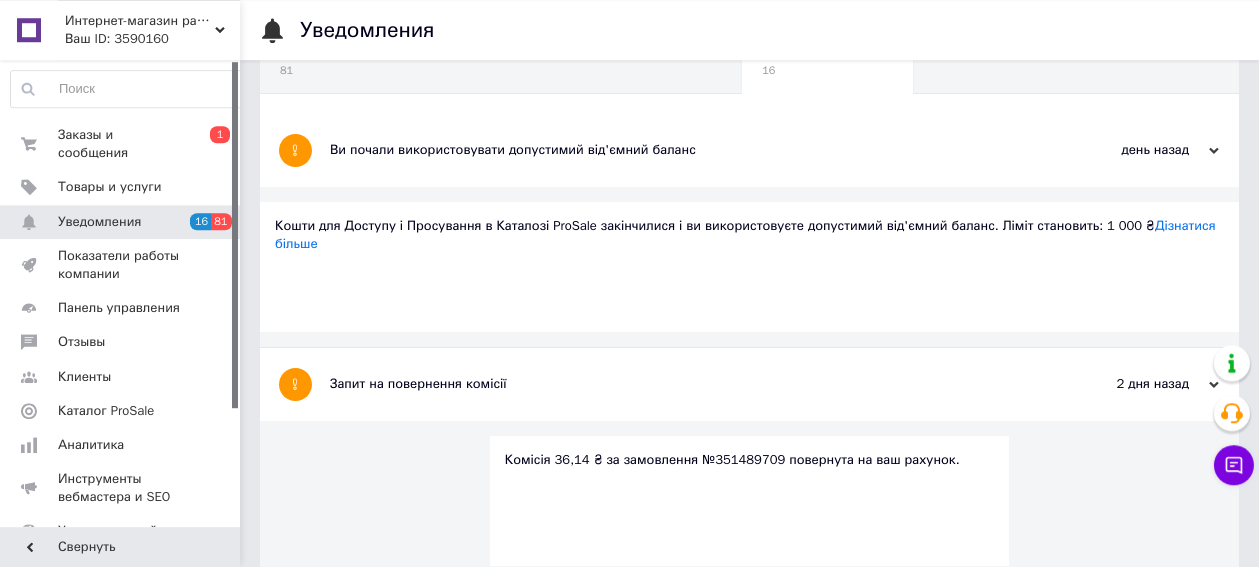 scroll, scrollTop: 0, scrollLeft: 0, axis: both 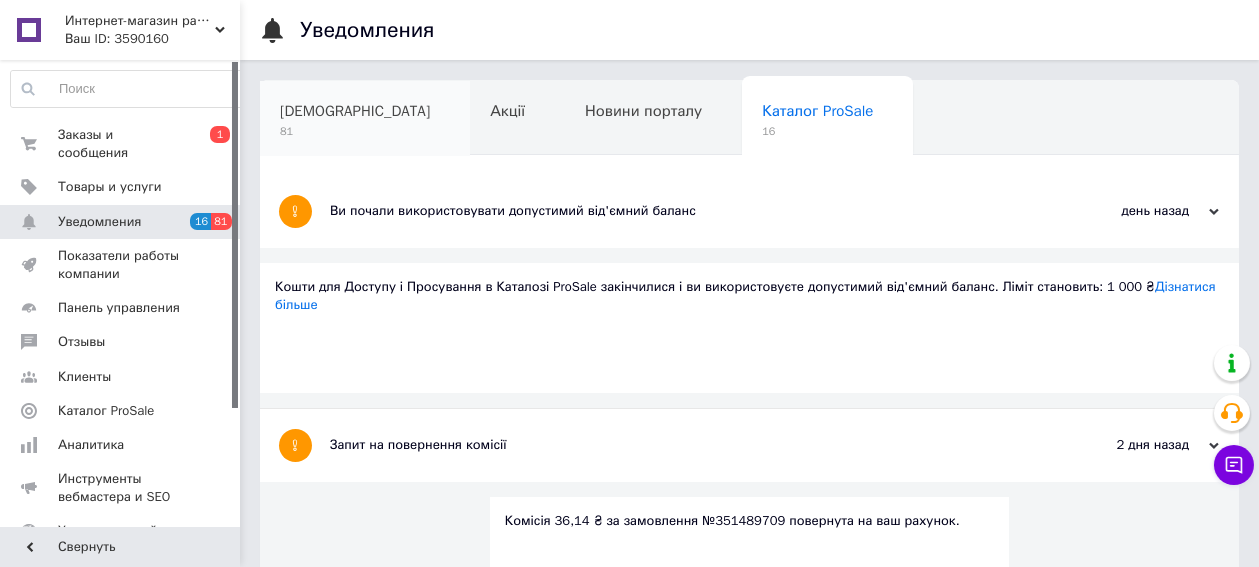 click on "Сповіщення" at bounding box center [355, 111] 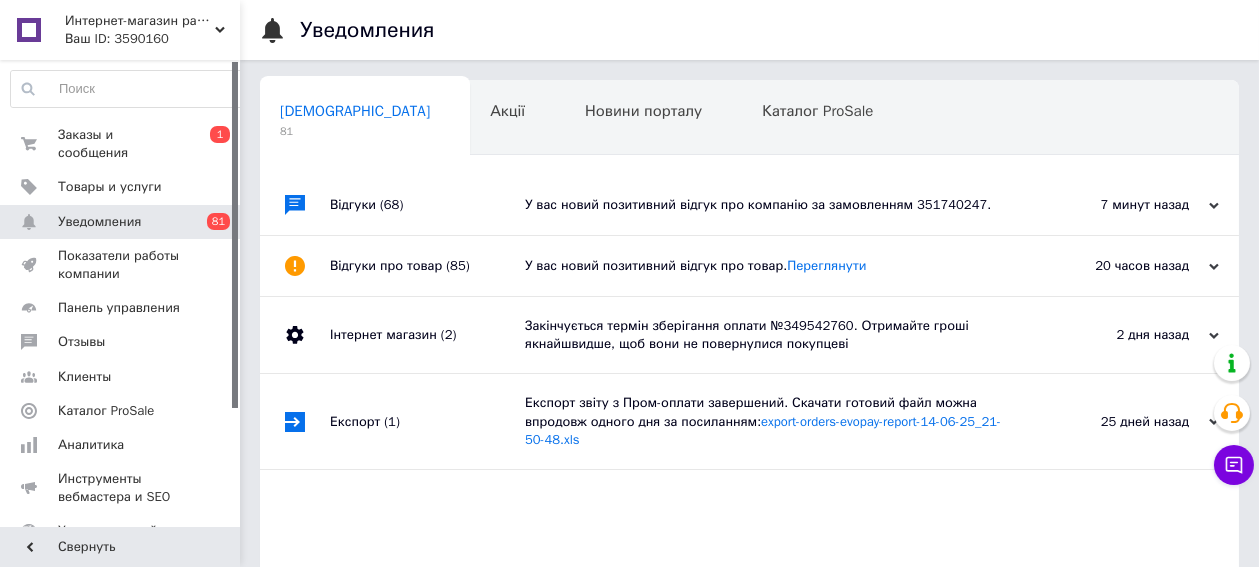 click on "Відгуки про товар   (85)" at bounding box center (427, 266) 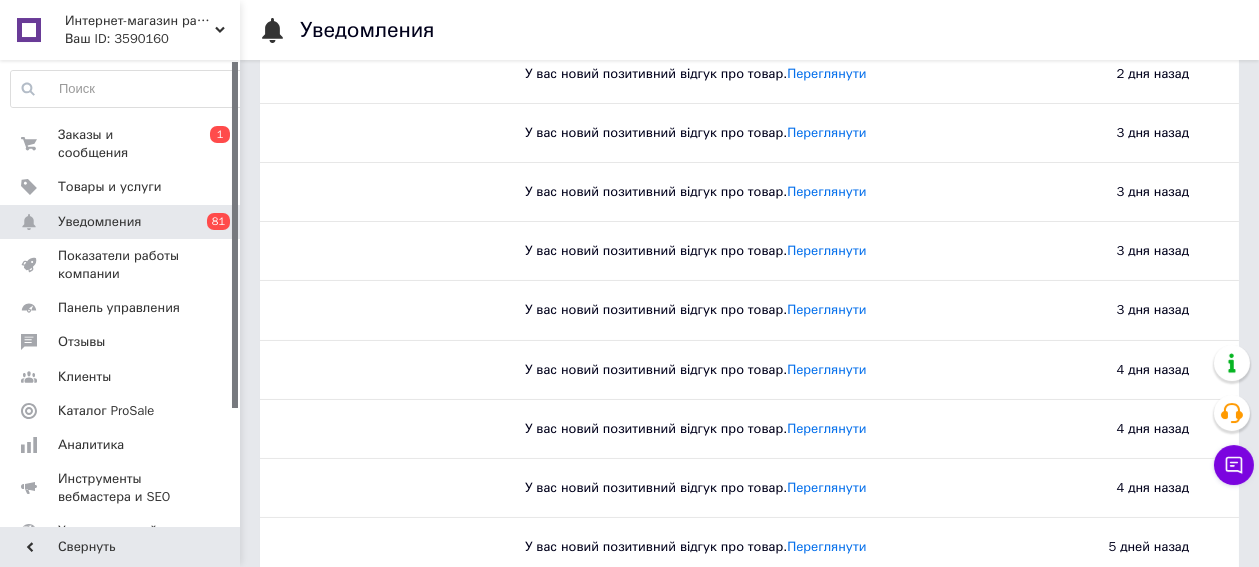 scroll, scrollTop: 448, scrollLeft: 0, axis: vertical 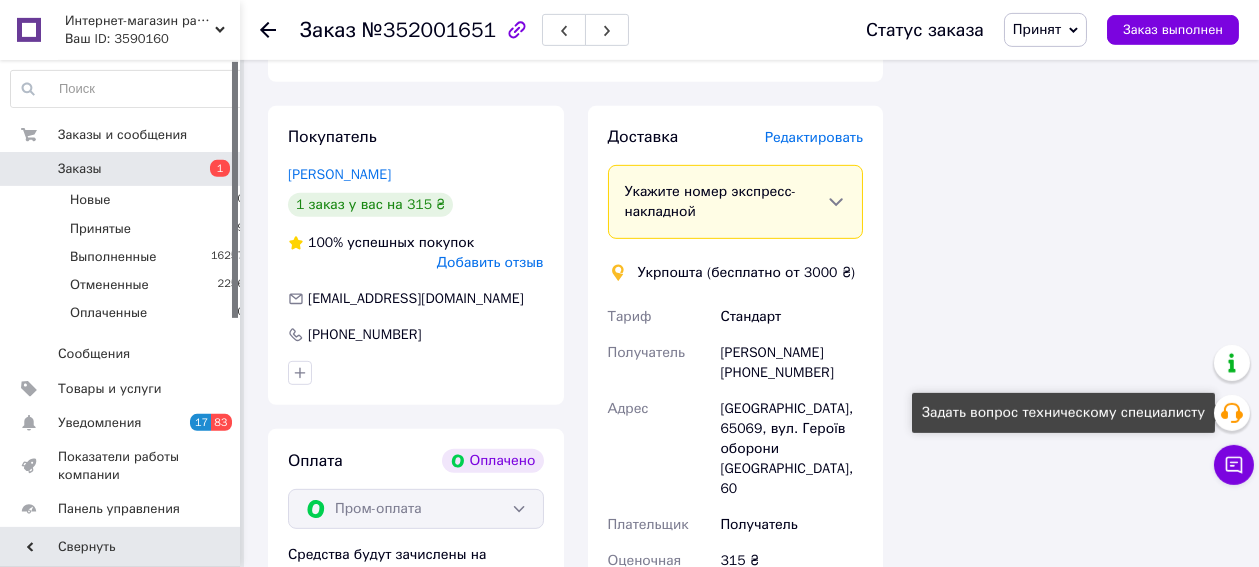 click on "Редактировать" at bounding box center [814, 137] 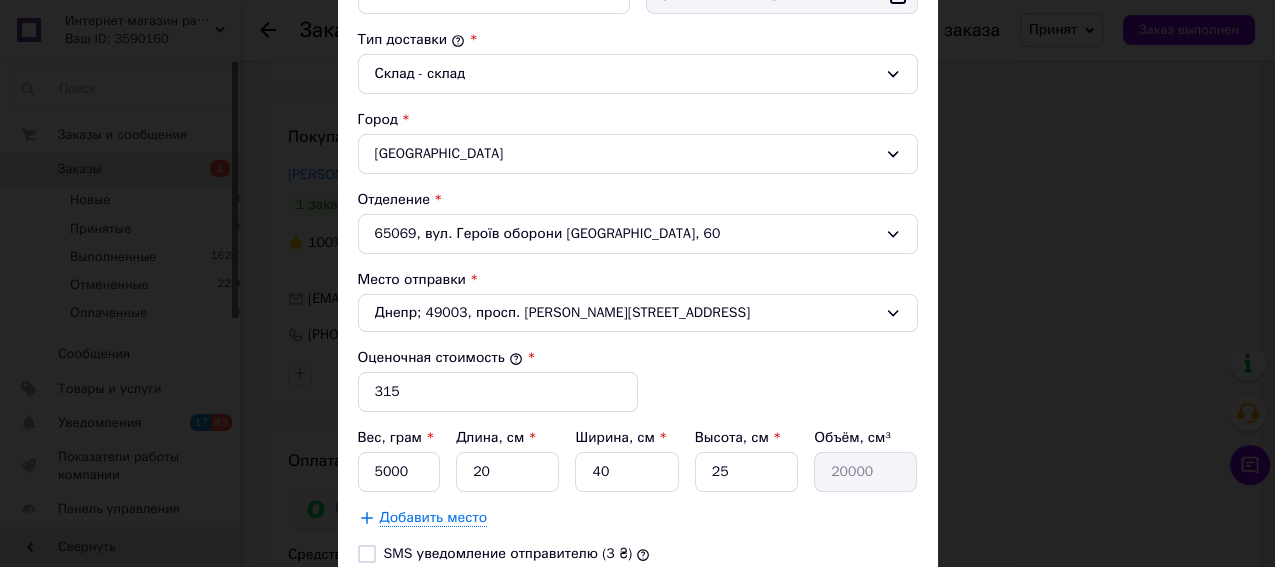 scroll, scrollTop: 548, scrollLeft: 0, axis: vertical 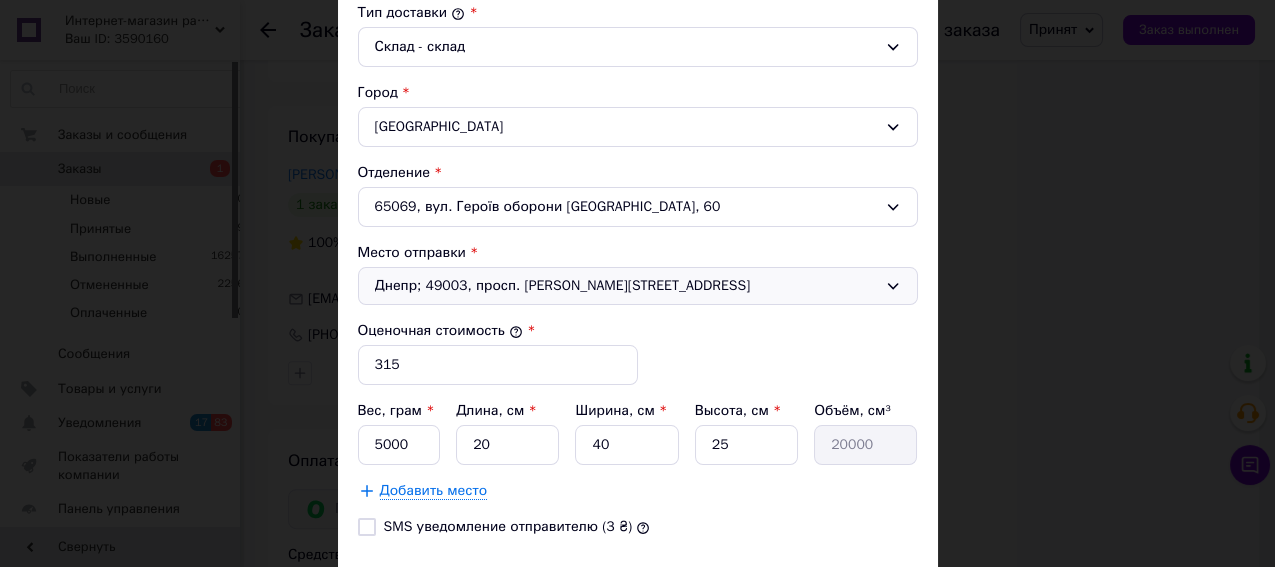 click 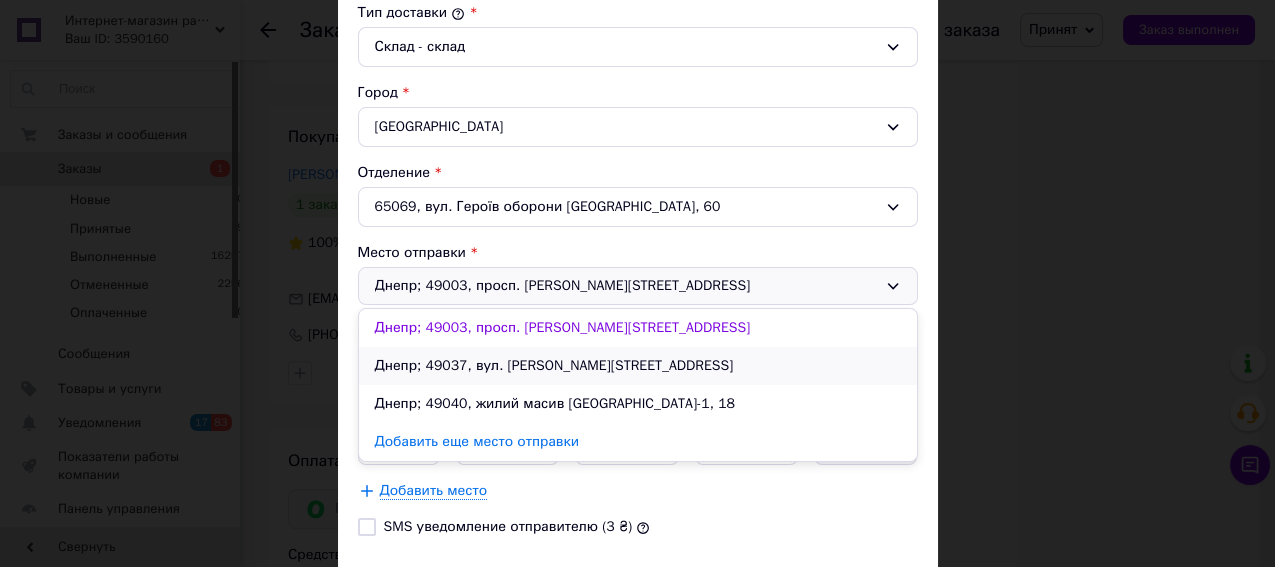 click on "Днепр; 49037, вул. [PERSON_NAME][STREET_ADDRESS]" at bounding box center [638, 366] 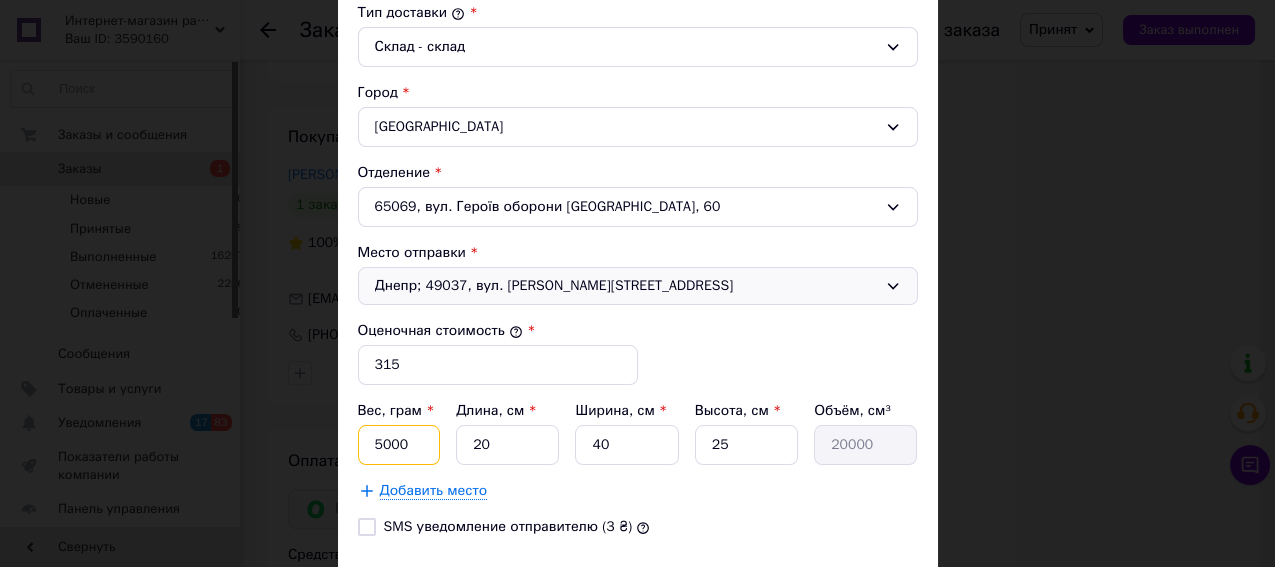 drag, startPoint x: 353, startPoint y: 445, endPoint x: 333, endPoint y: 447, distance: 20.09975 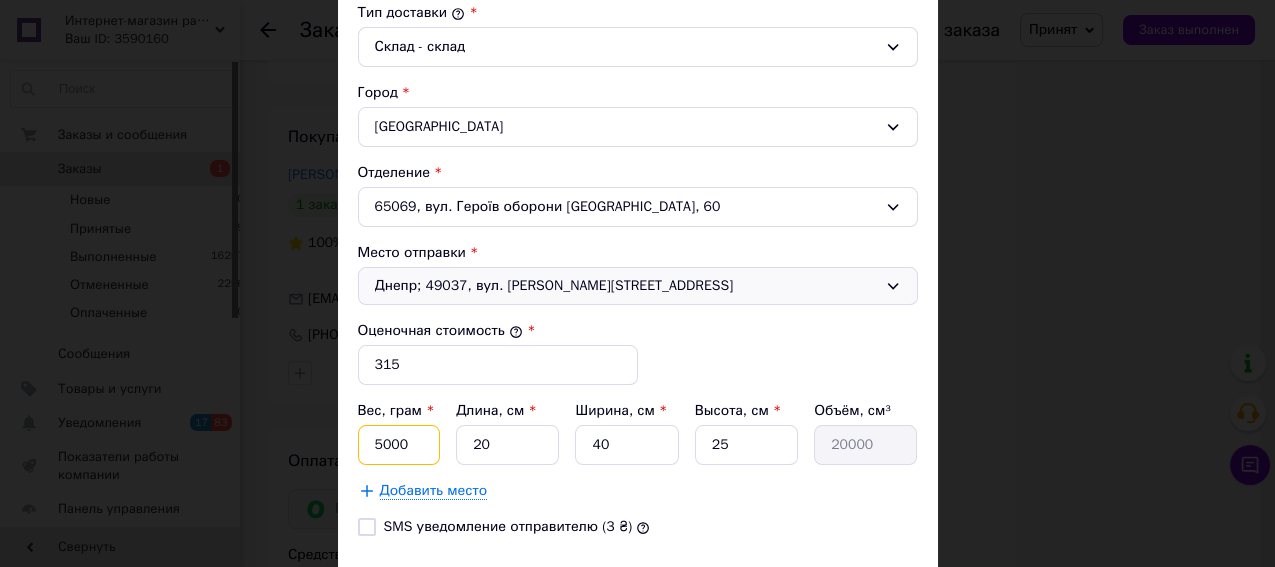 click on "5000" at bounding box center (399, 445) 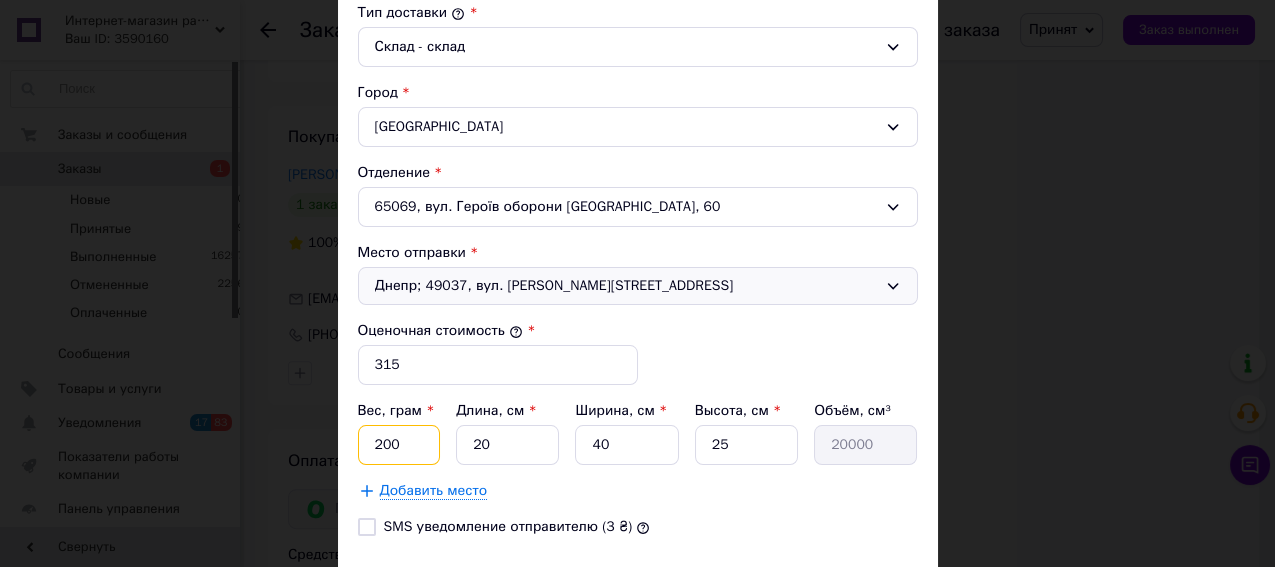 type on "200" 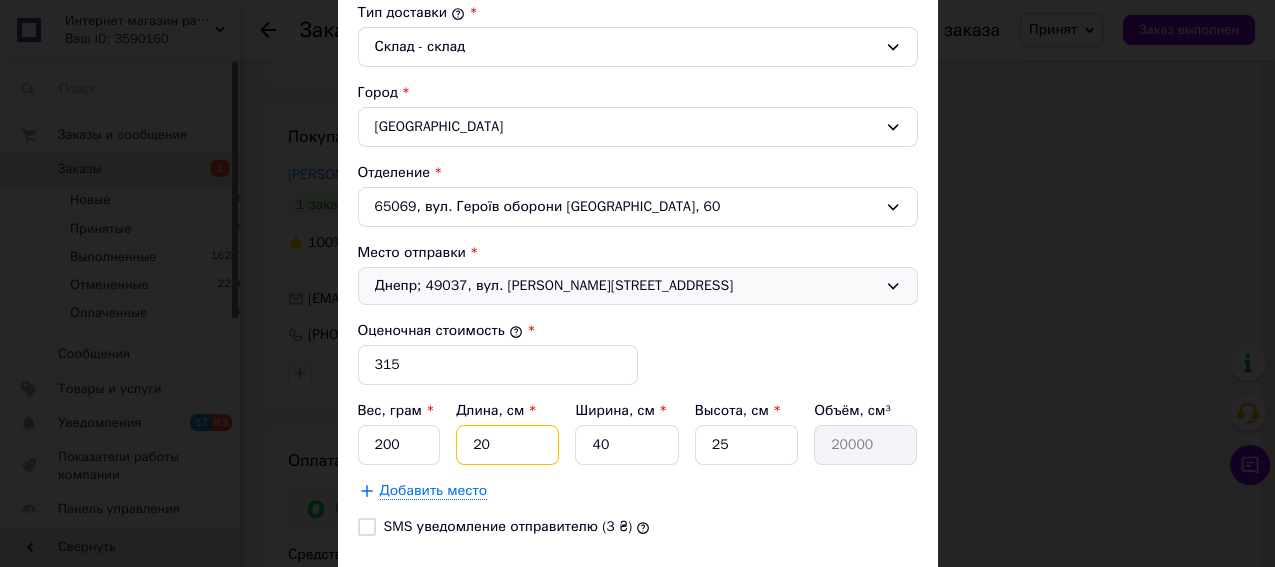 drag, startPoint x: 469, startPoint y: 446, endPoint x: 452, endPoint y: 446, distance: 17 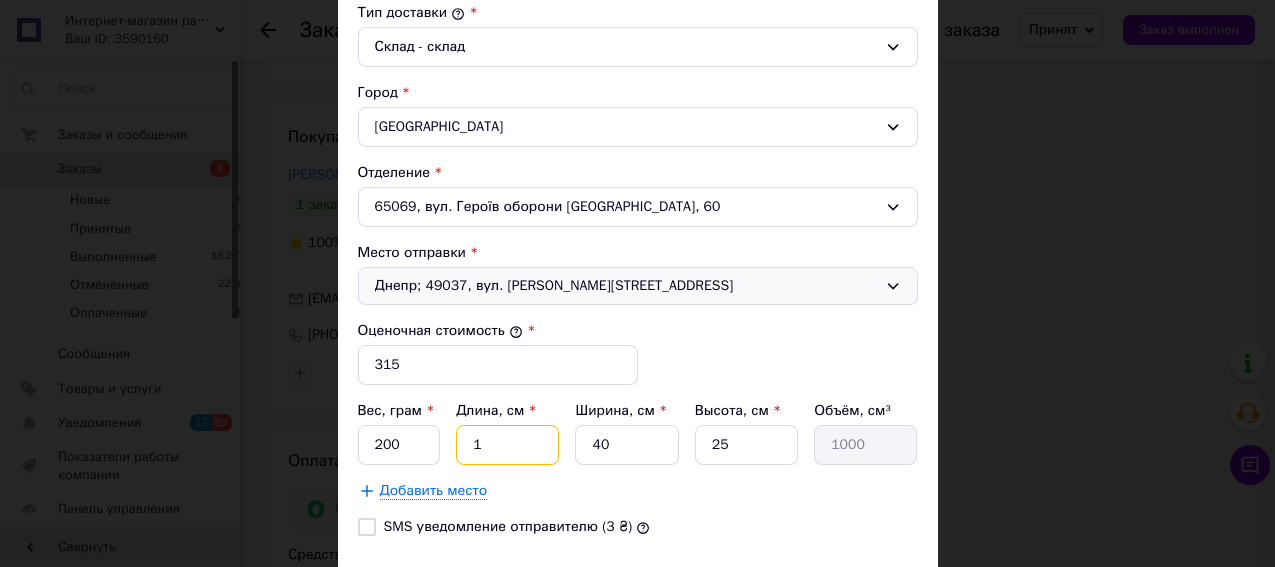 type on "12" 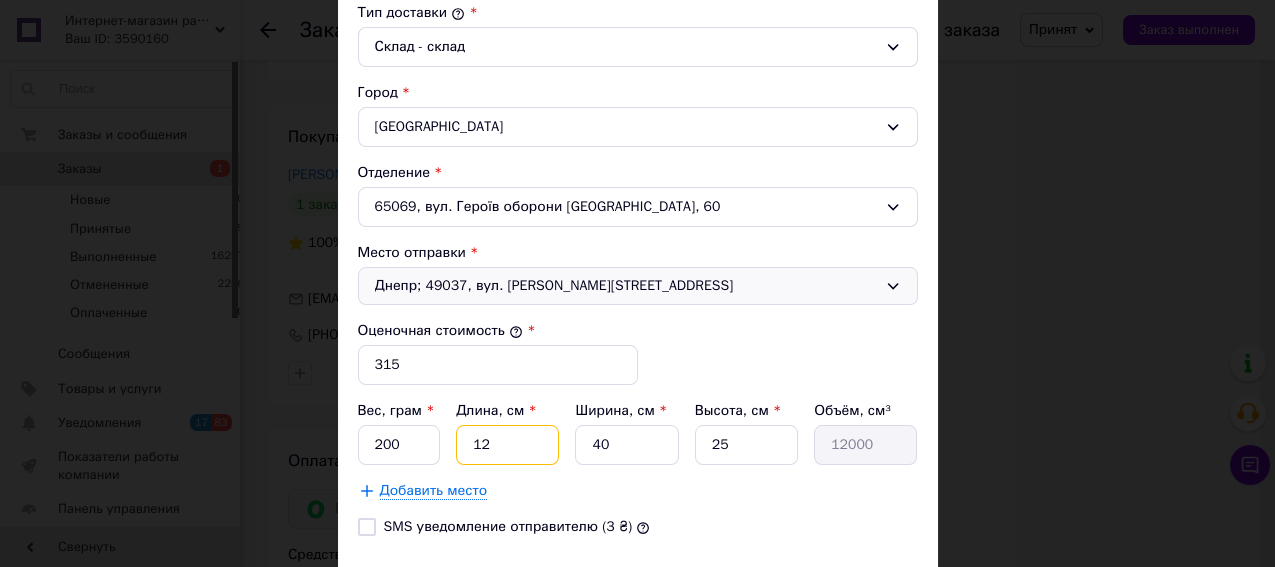 type on "12" 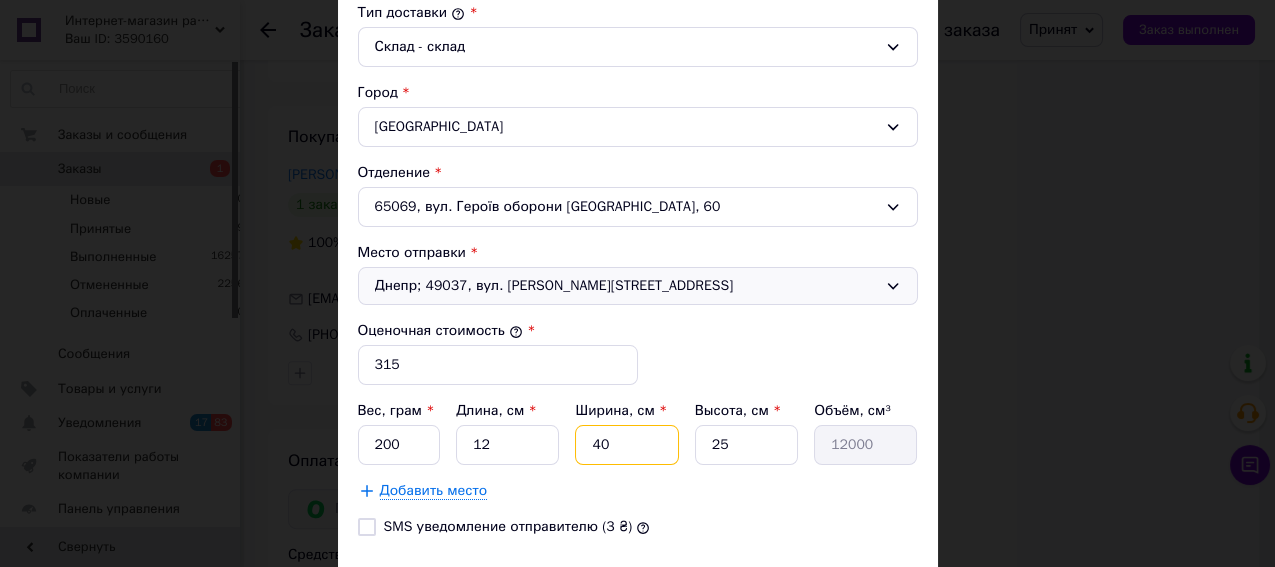 drag, startPoint x: 608, startPoint y: 444, endPoint x: 560, endPoint y: 443, distance: 48.010414 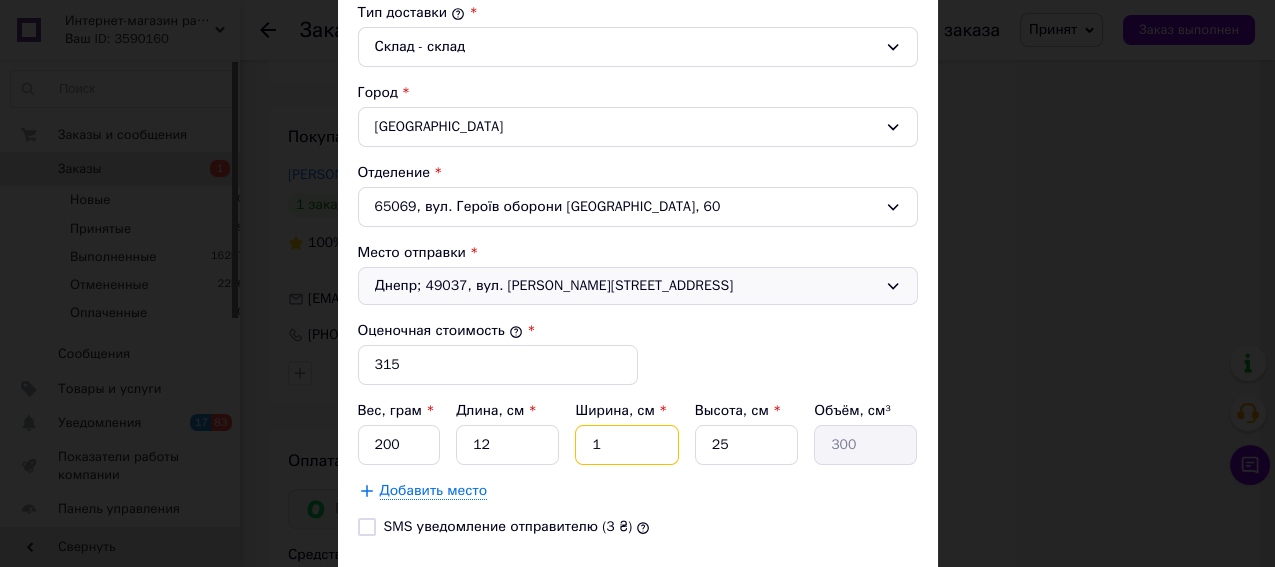 type on "10" 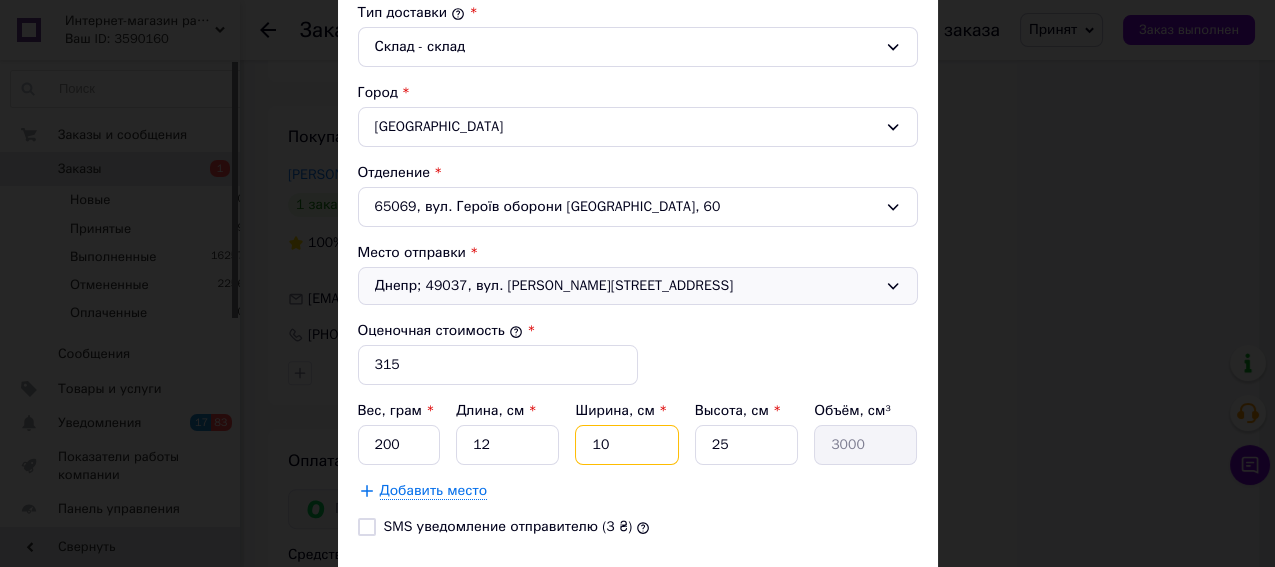 type on "10" 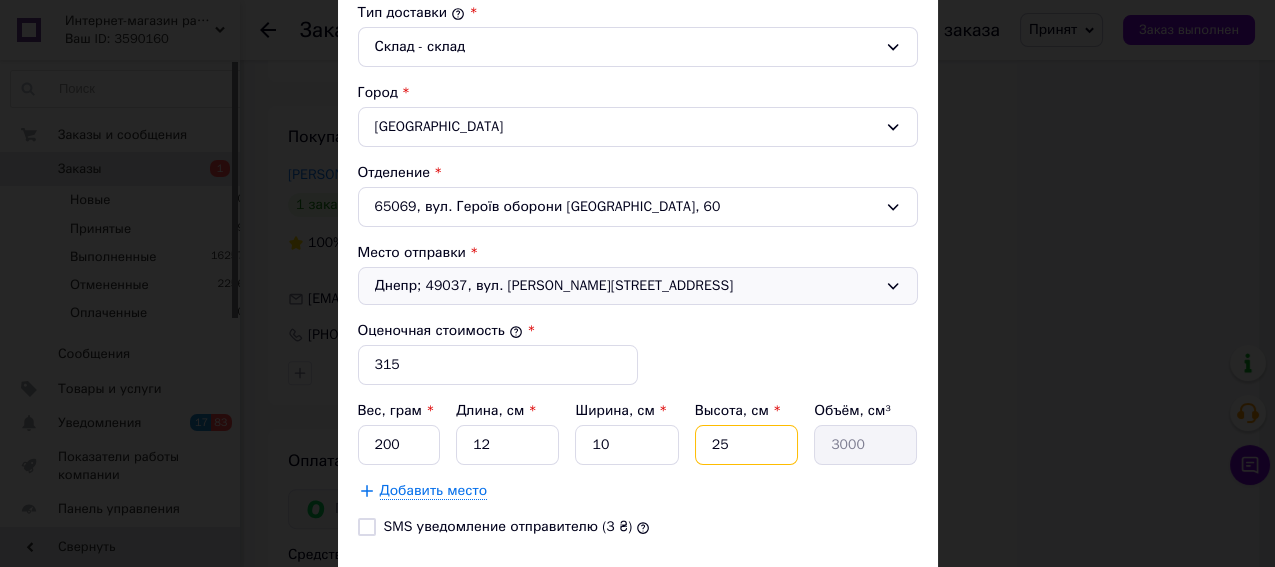 drag, startPoint x: 722, startPoint y: 446, endPoint x: 671, endPoint y: 446, distance: 51 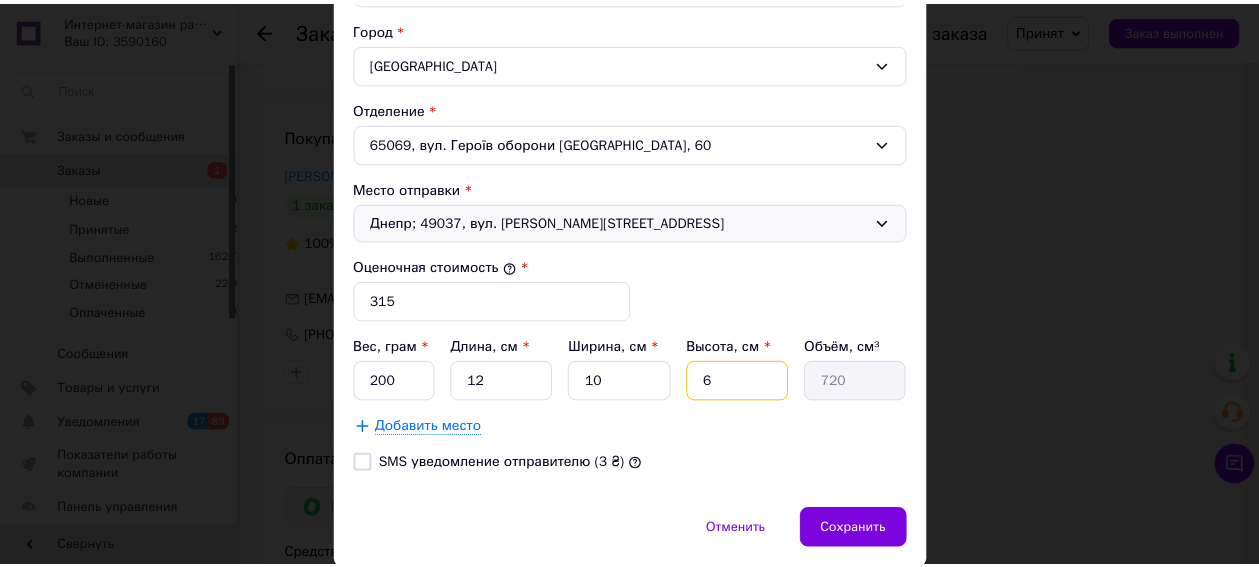scroll, scrollTop: 683, scrollLeft: 0, axis: vertical 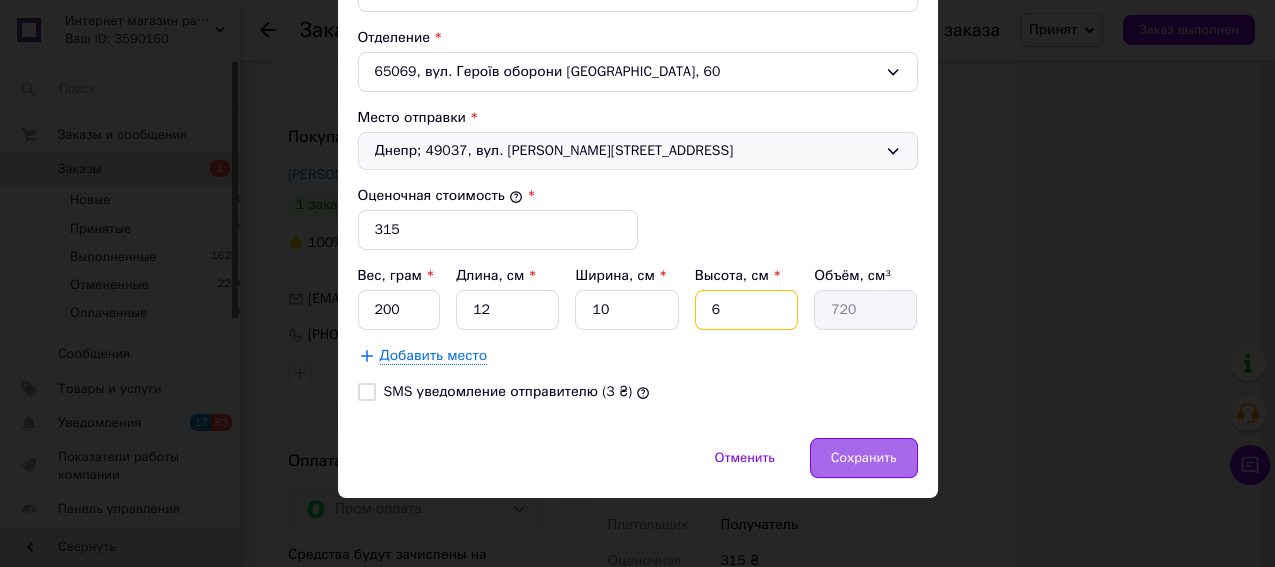 type on "6" 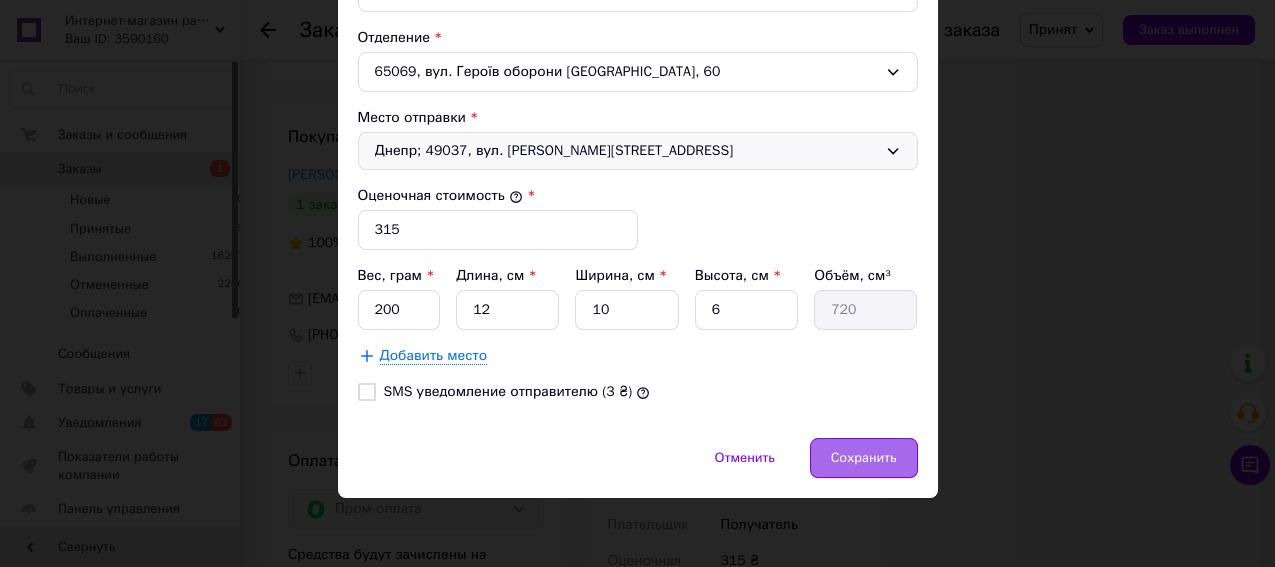 click on "Сохранить" at bounding box center [864, 458] 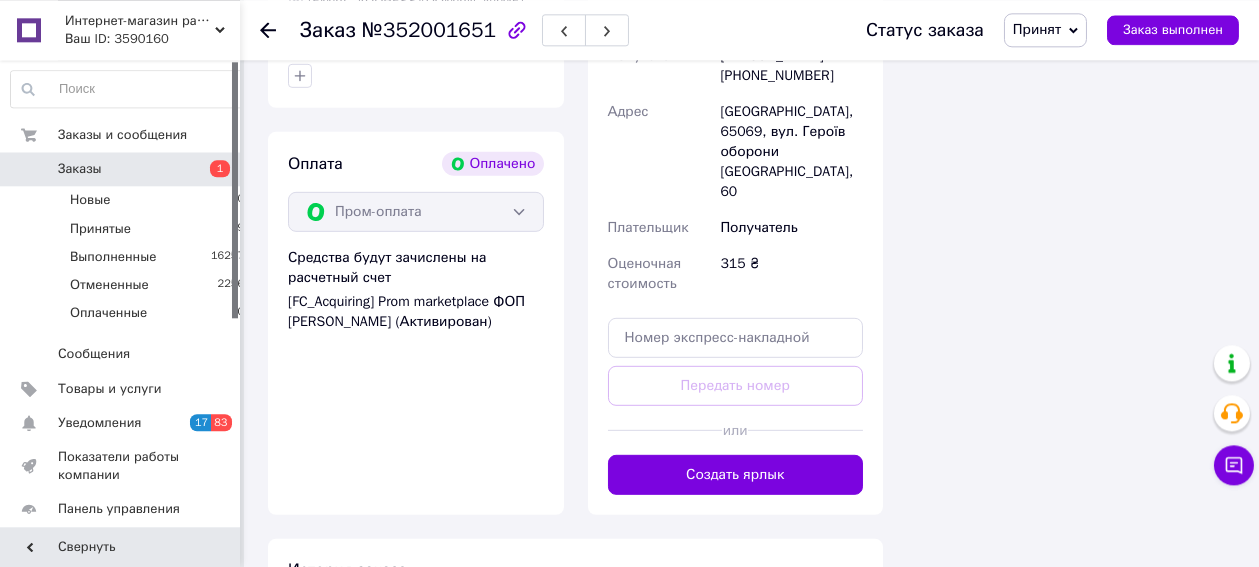 scroll, scrollTop: 3133, scrollLeft: 0, axis: vertical 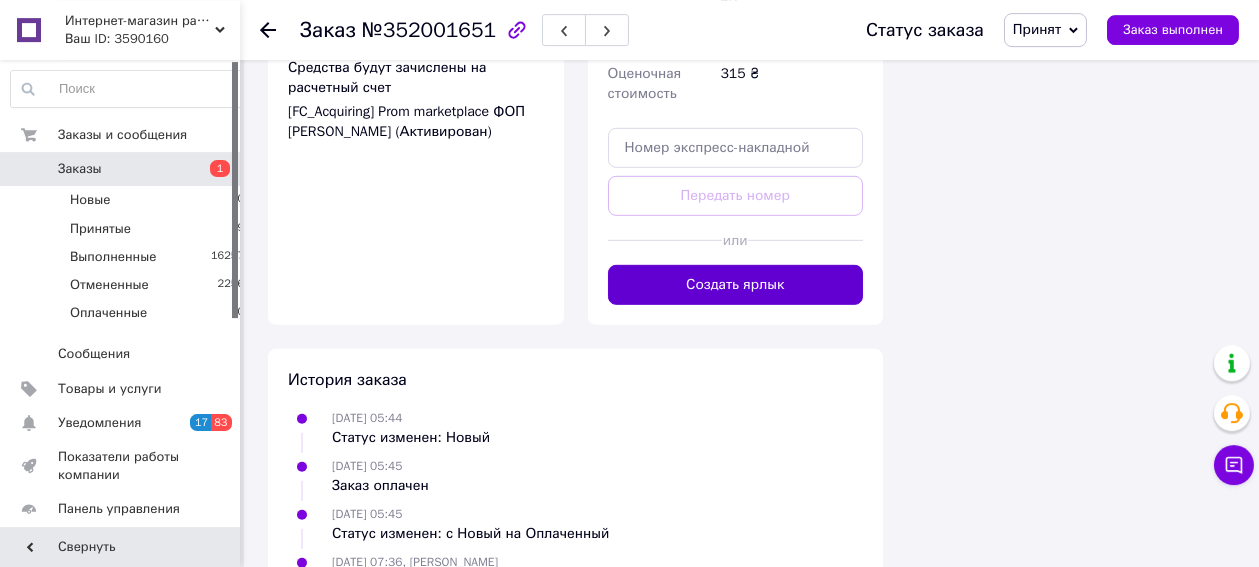 click on "Создать ярлык" at bounding box center (736, 285) 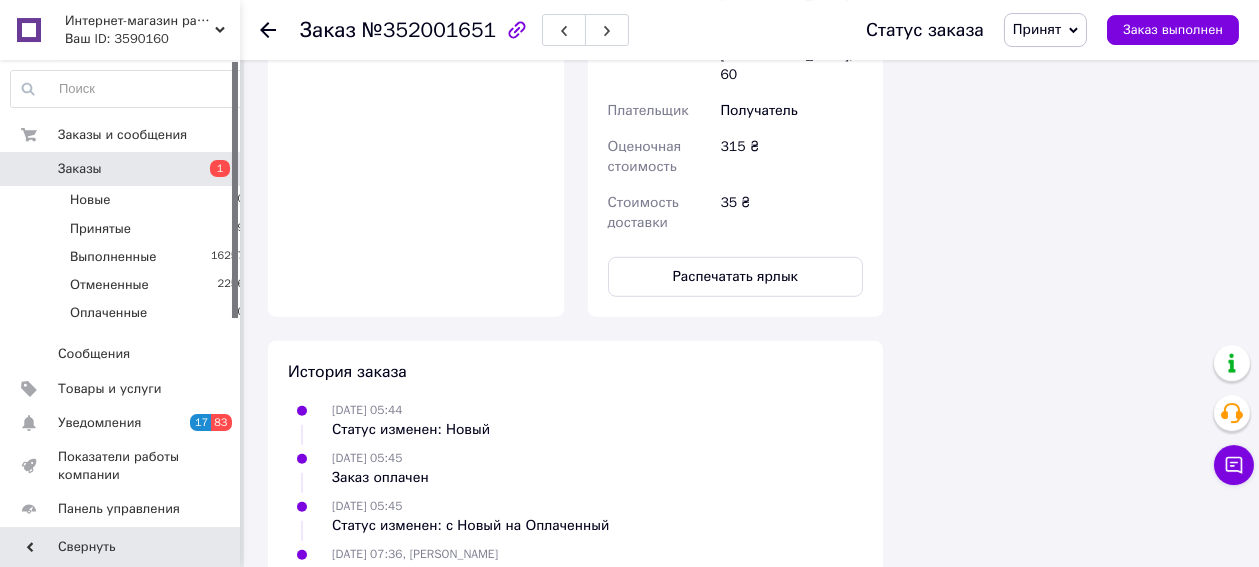 scroll, scrollTop: 3502, scrollLeft: 0, axis: vertical 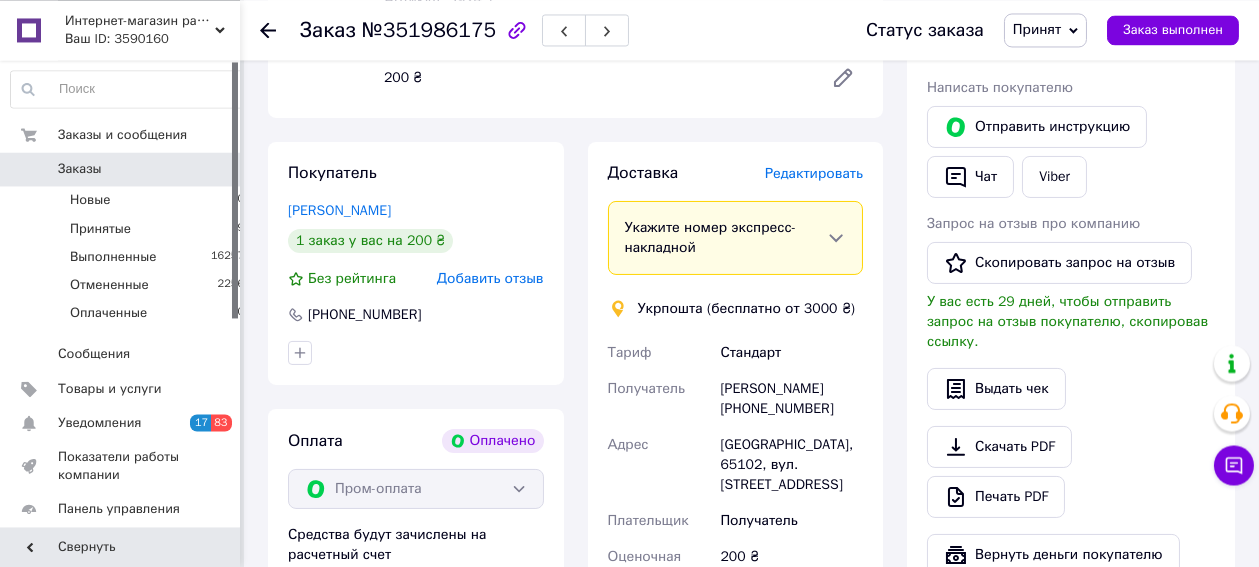 click on "Редактировать" at bounding box center [814, 172] 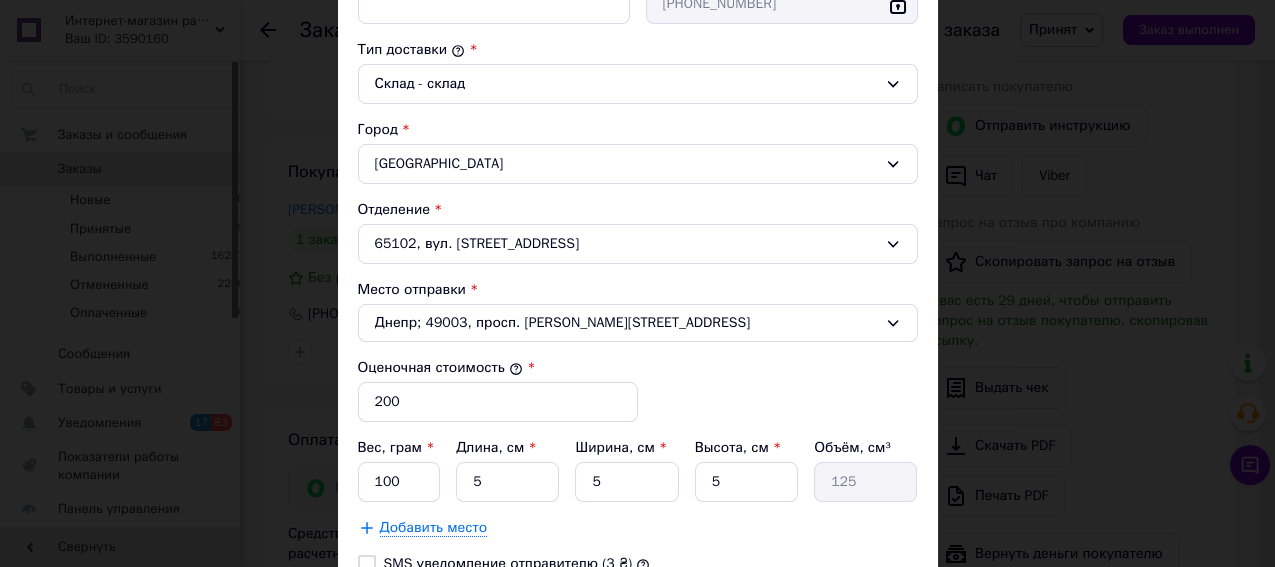 scroll, scrollTop: 525, scrollLeft: 0, axis: vertical 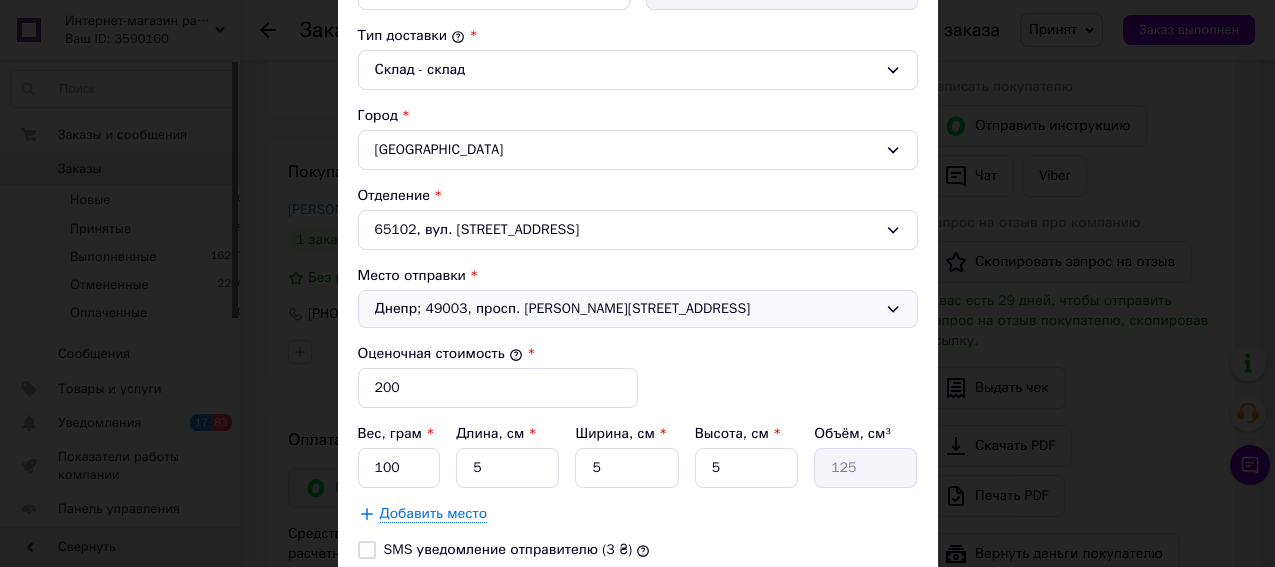 click 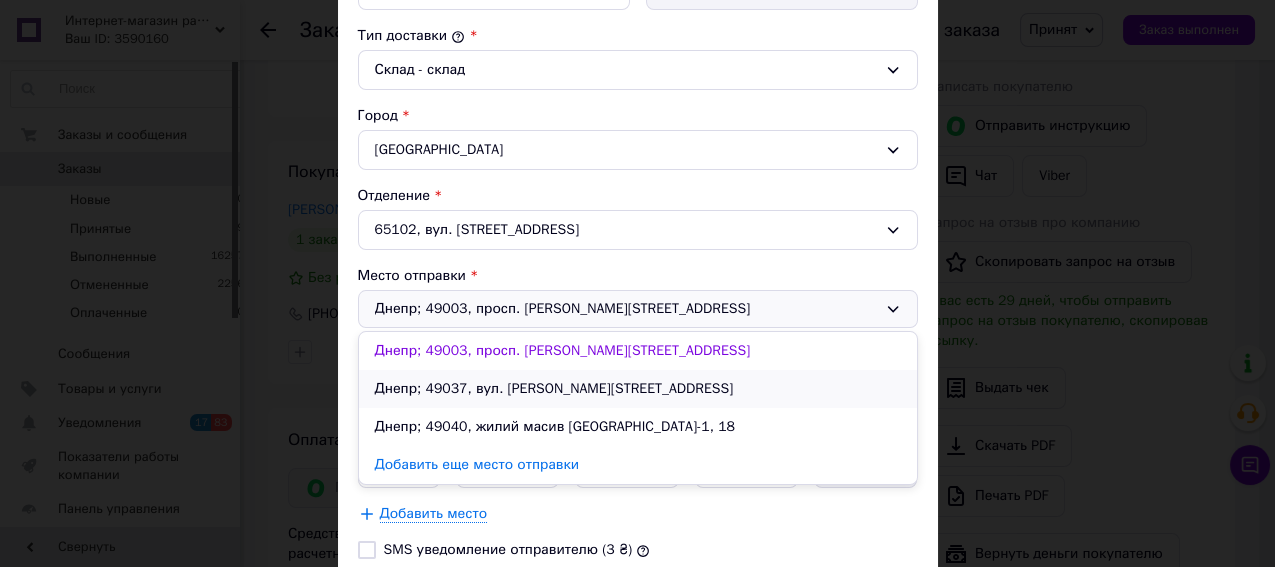 click on "Днепр; 49037, вул. [PERSON_NAME][STREET_ADDRESS]" at bounding box center (638, 389) 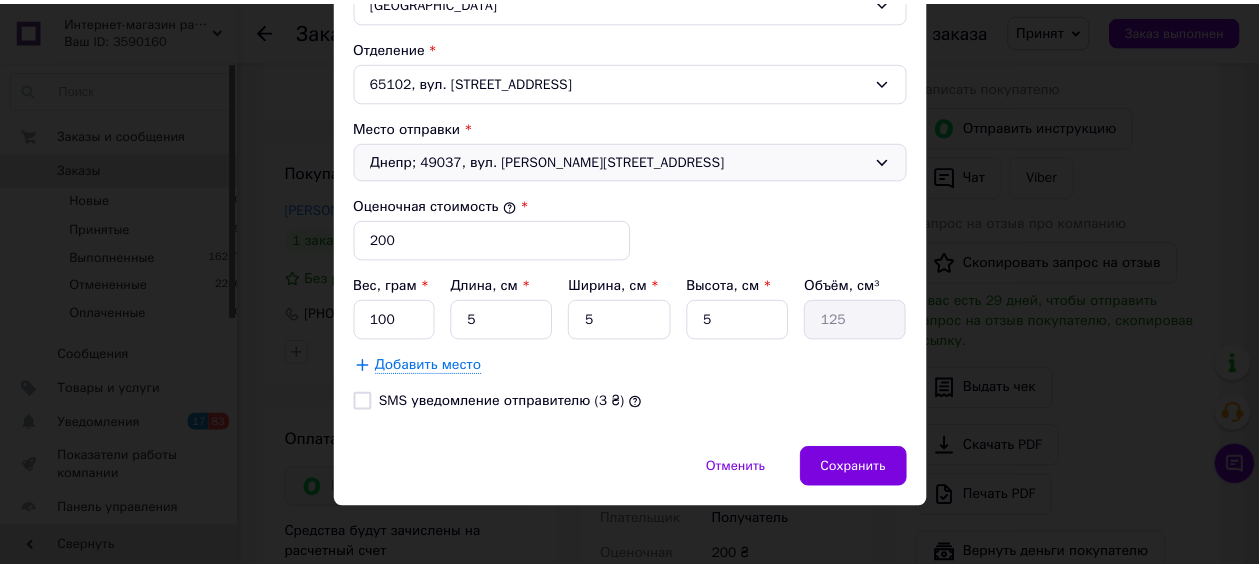 scroll, scrollTop: 683, scrollLeft: 0, axis: vertical 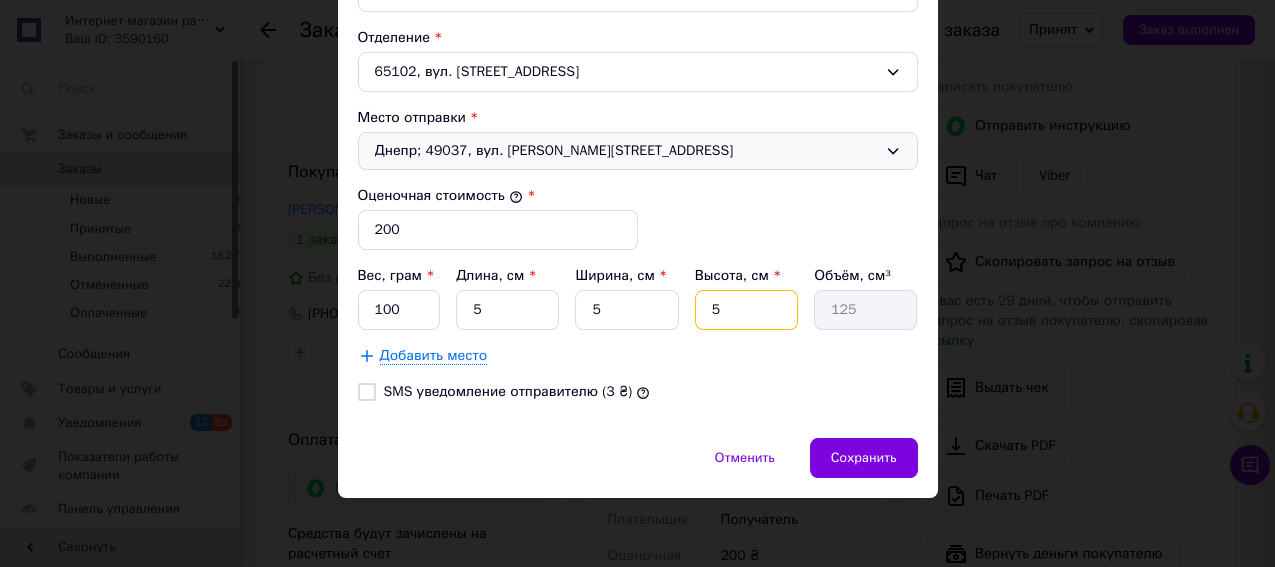 drag, startPoint x: 723, startPoint y: 308, endPoint x: 679, endPoint y: 317, distance: 44.911022 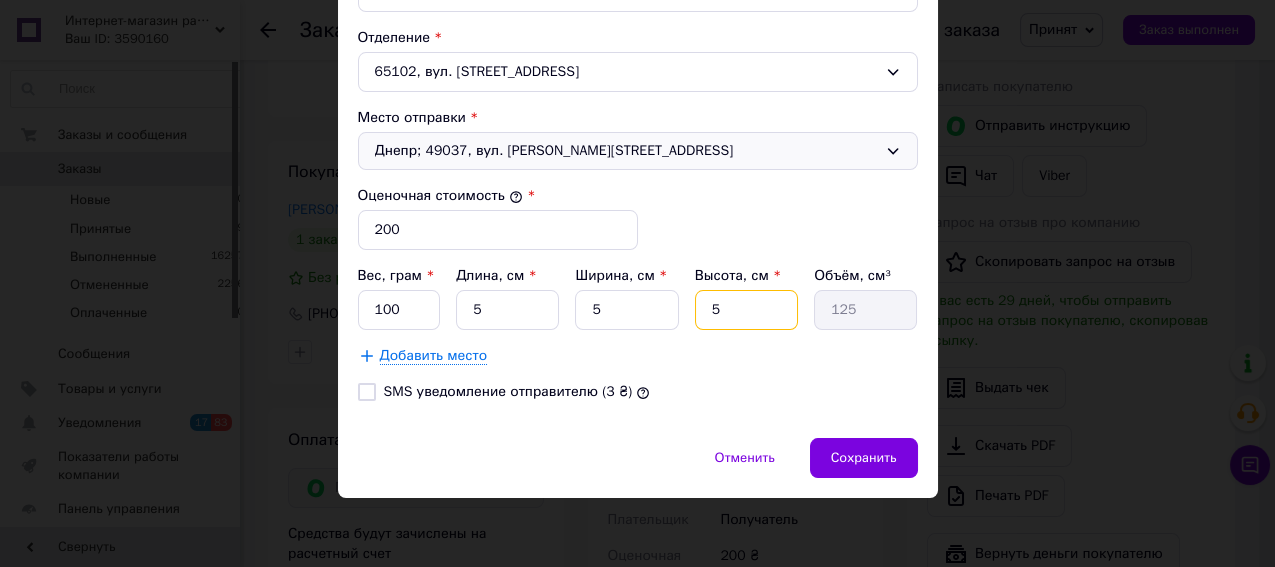 type on "2" 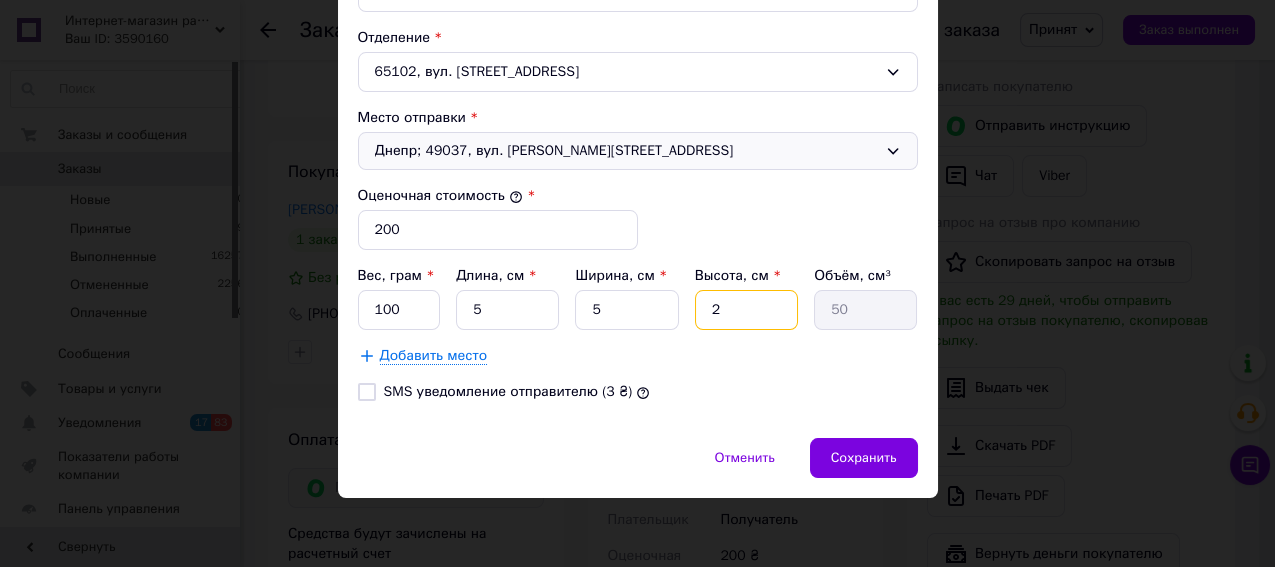 type on "2" 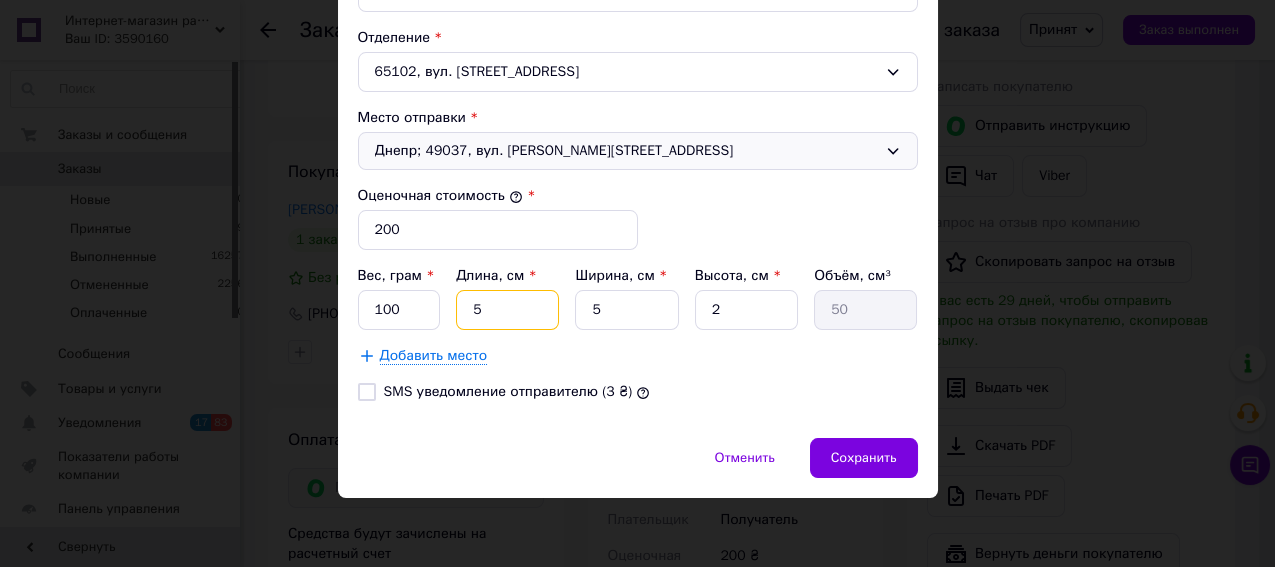 drag, startPoint x: 483, startPoint y: 309, endPoint x: 387, endPoint y: 310, distance: 96.00521 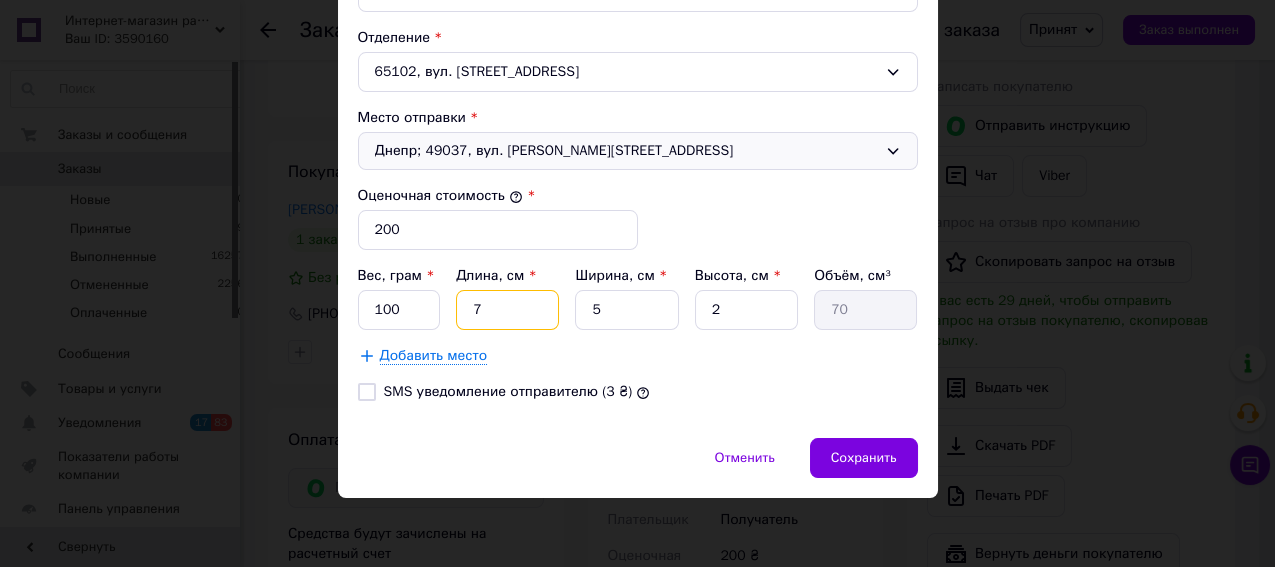 type on "7" 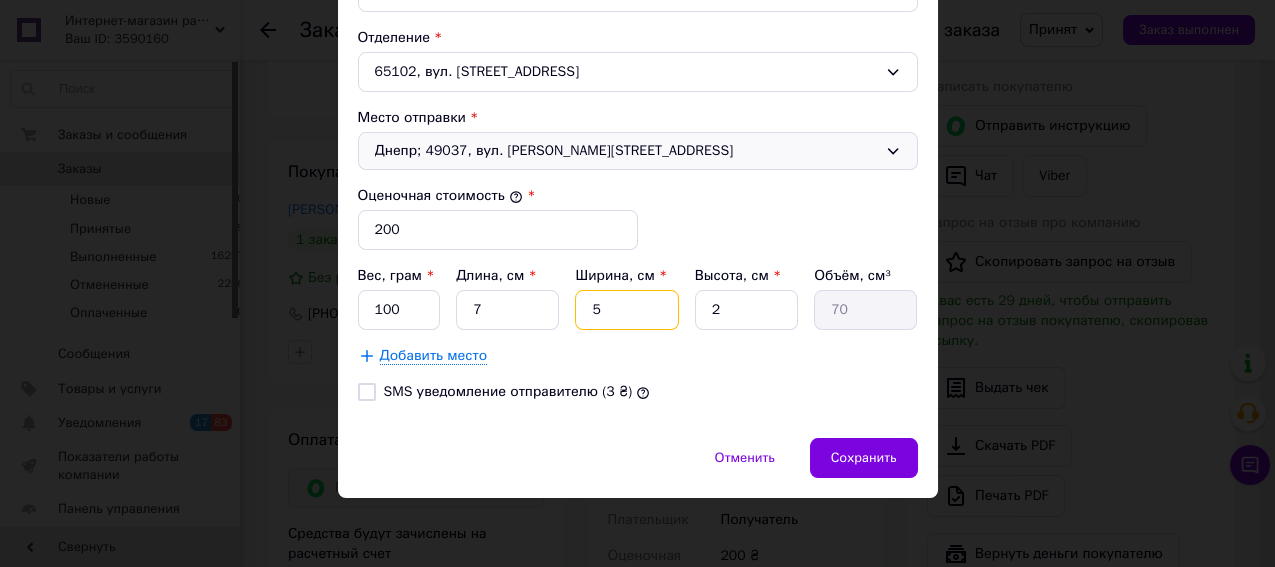 drag, startPoint x: 603, startPoint y: 309, endPoint x: 552, endPoint y: 319, distance: 51.971146 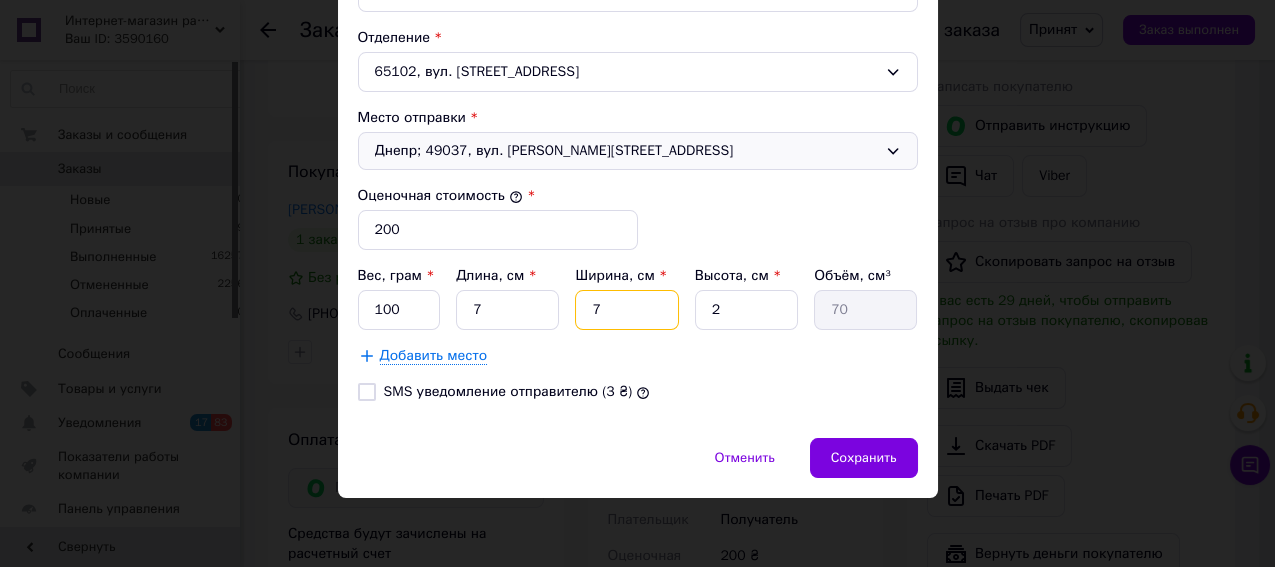 type on "98" 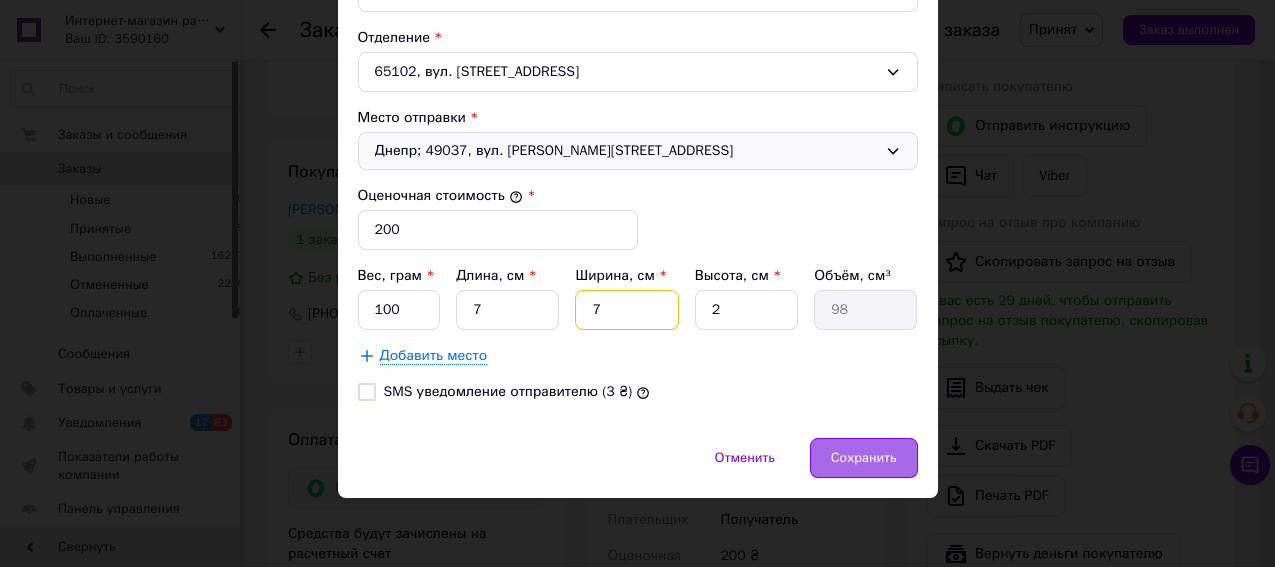 type on "7" 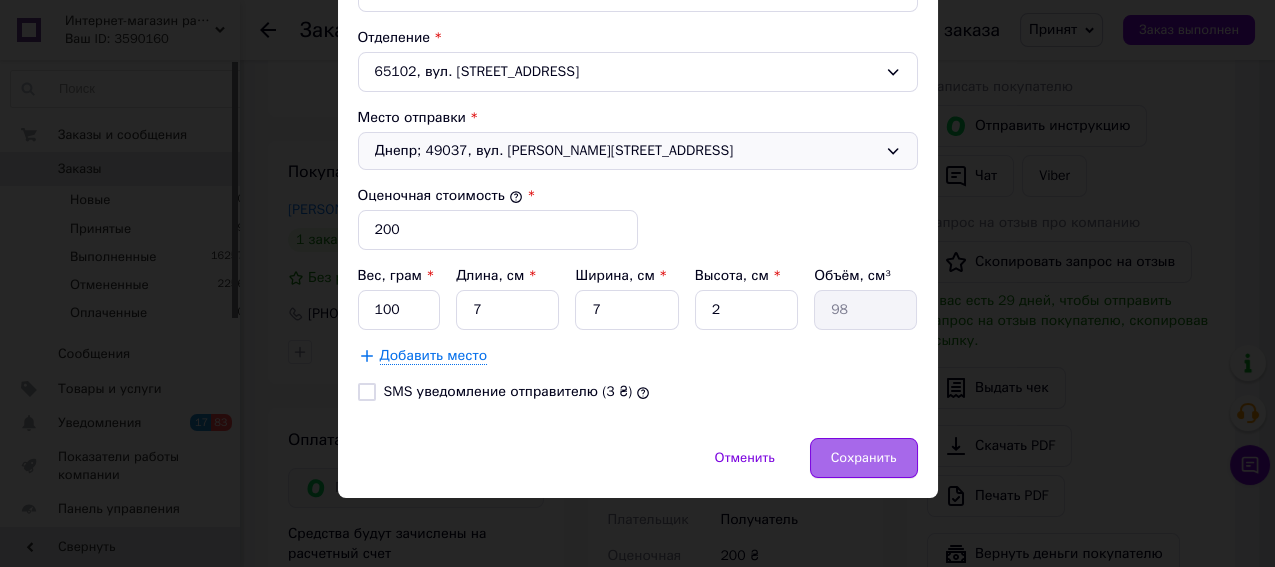 click on "Сохранить" at bounding box center [864, 458] 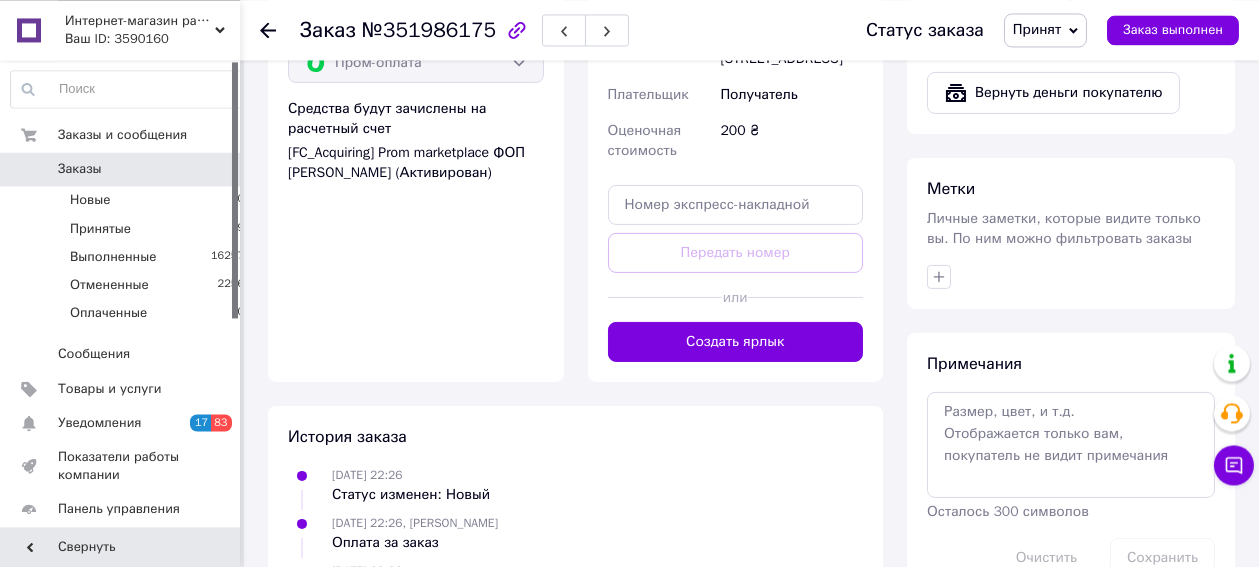scroll, scrollTop: 1372, scrollLeft: 0, axis: vertical 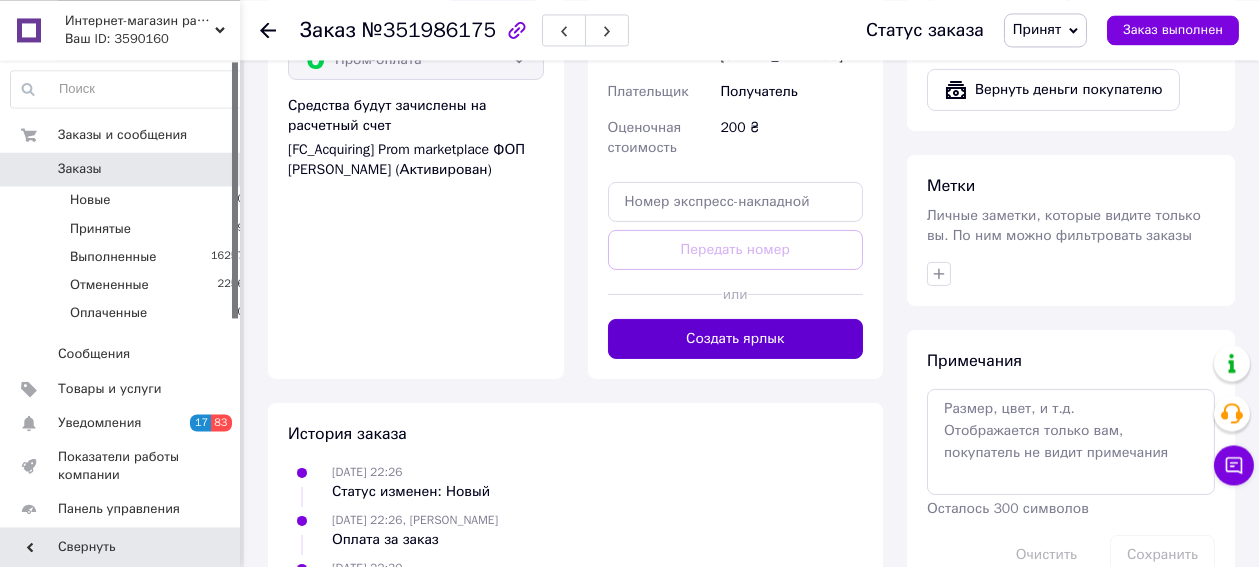 click on "Создать ярлык" at bounding box center [736, 338] 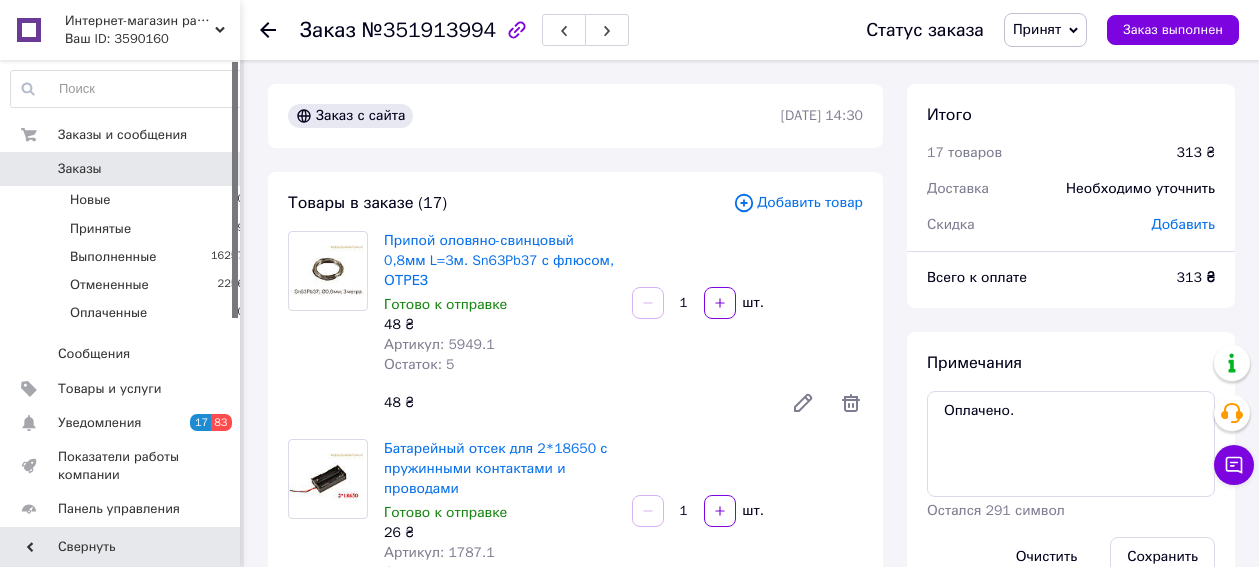 scroll, scrollTop: 0, scrollLeft: 0, axis: both 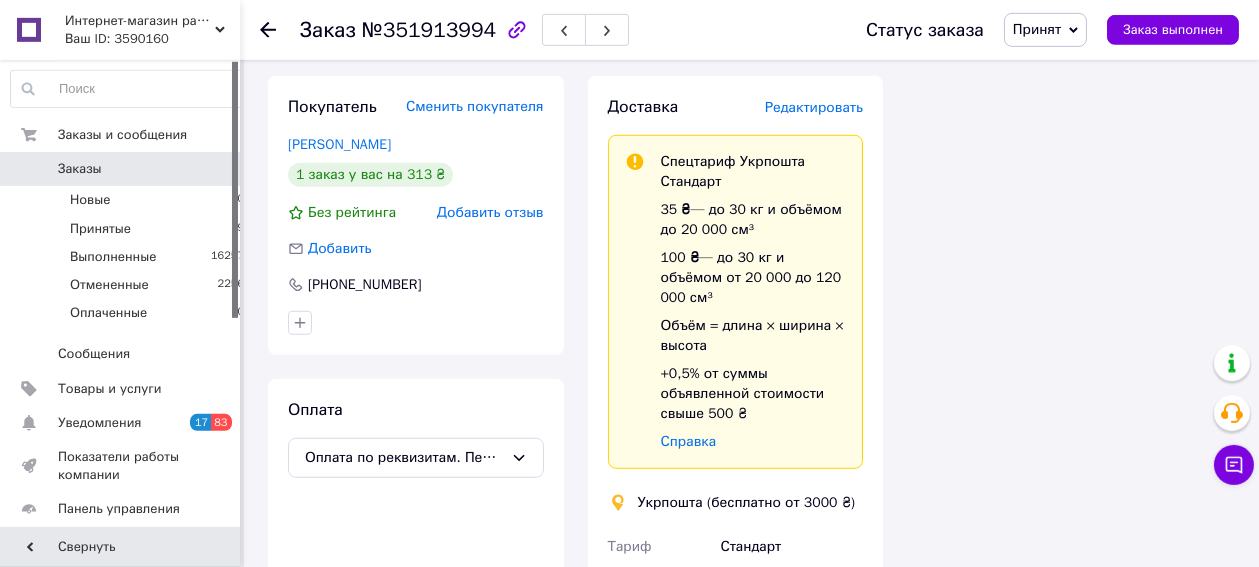 click on "Редактировать" at bounding box center [814, 107] 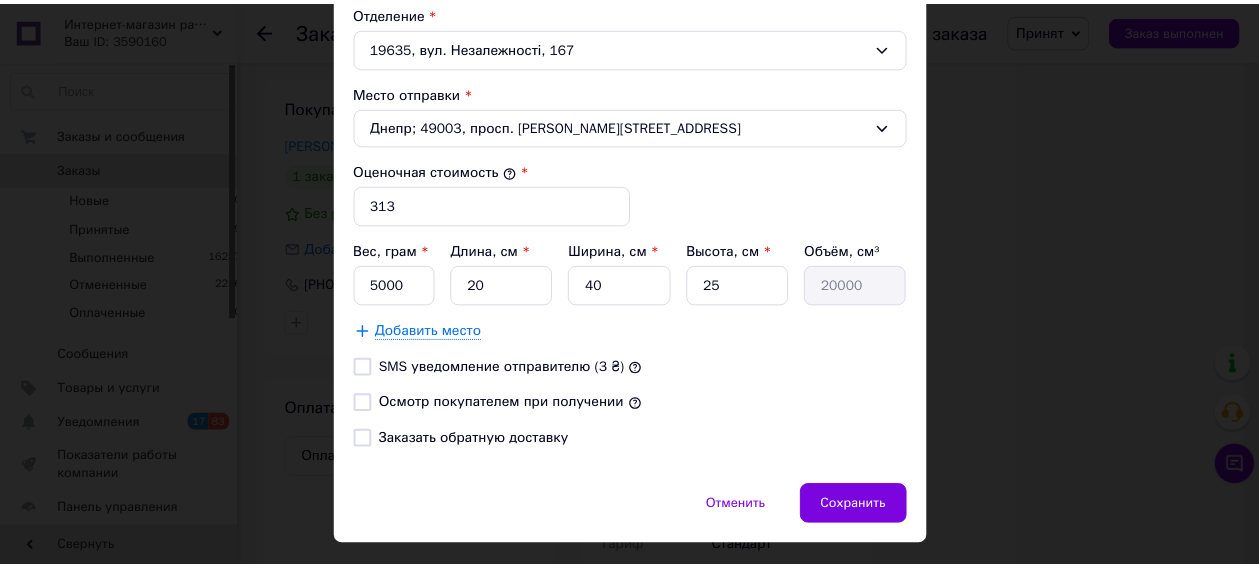 scroll, scrollTop: 700, scrollLeft: 0, axis: vertical 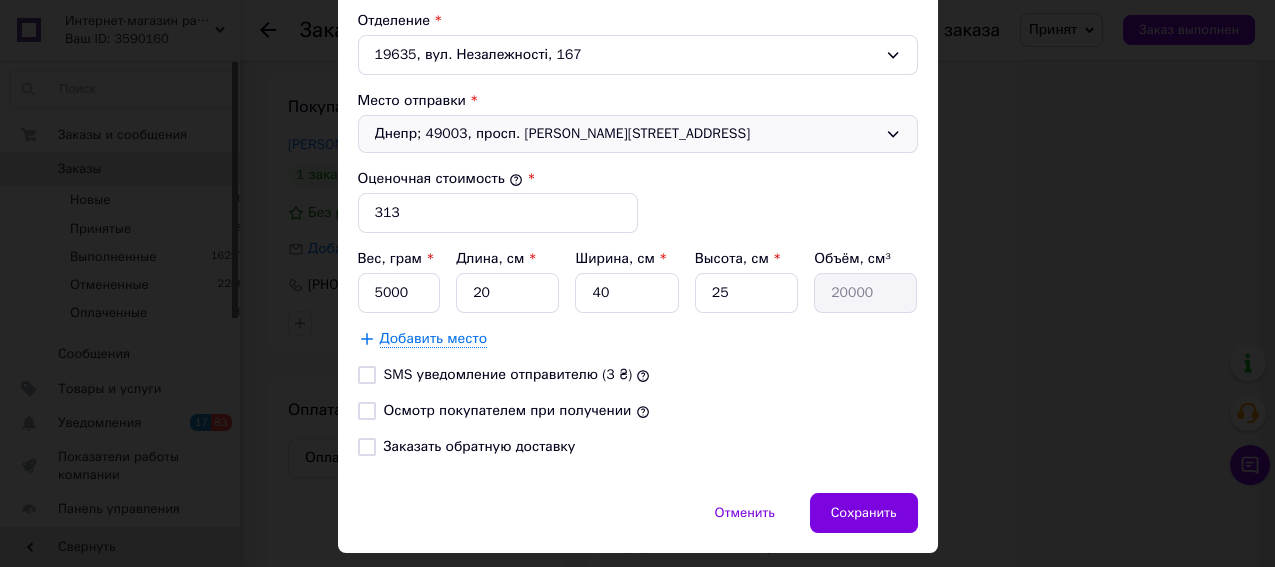 drag, startPoint x: 887, startPoint y: 133, endPoint x: 872, endPoint y: 139, distance: 16.155495 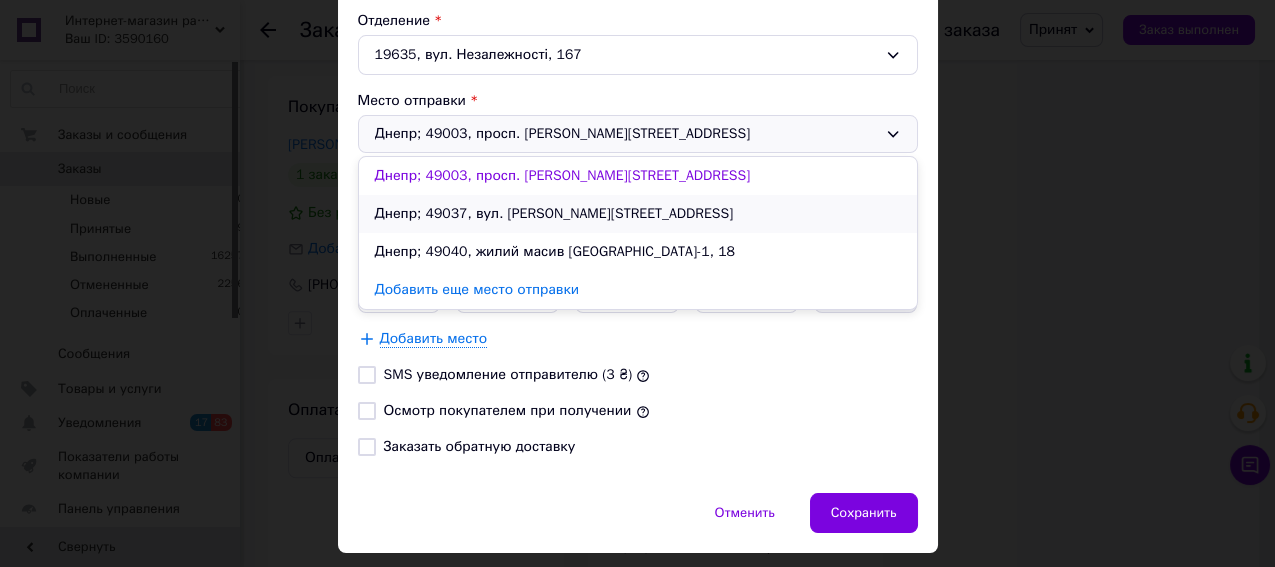 click on "Днепр; 49037, вул. [PERSON_NAME][STREET_ADDRESS]" at bounding box center (638, 214) 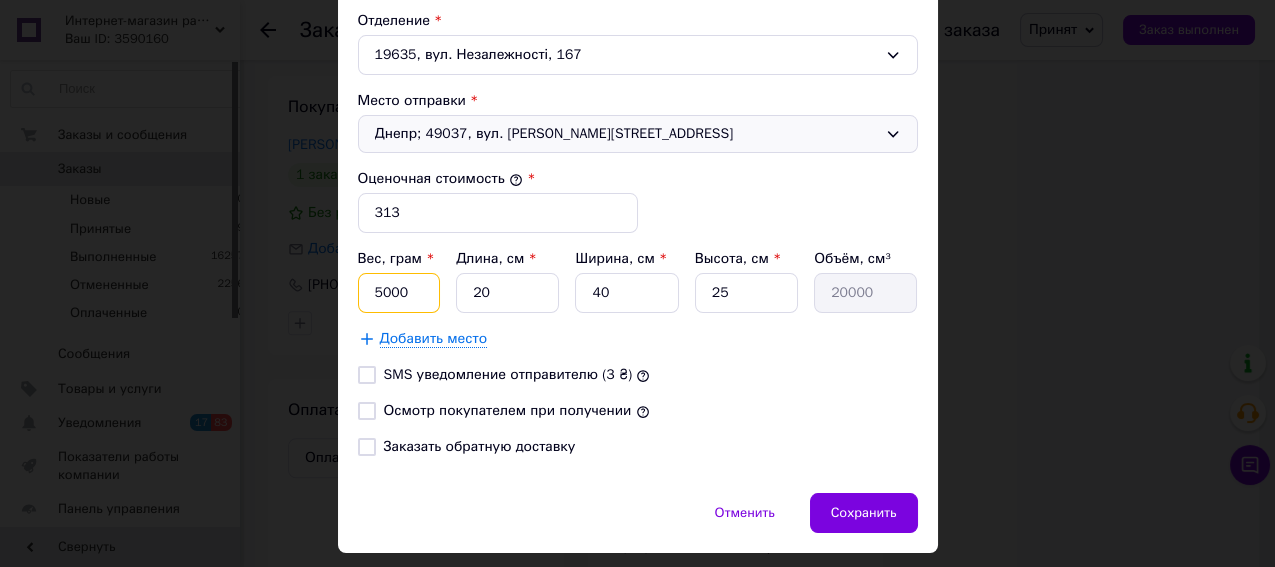 click on "5000" at bounding box center (399, 293) 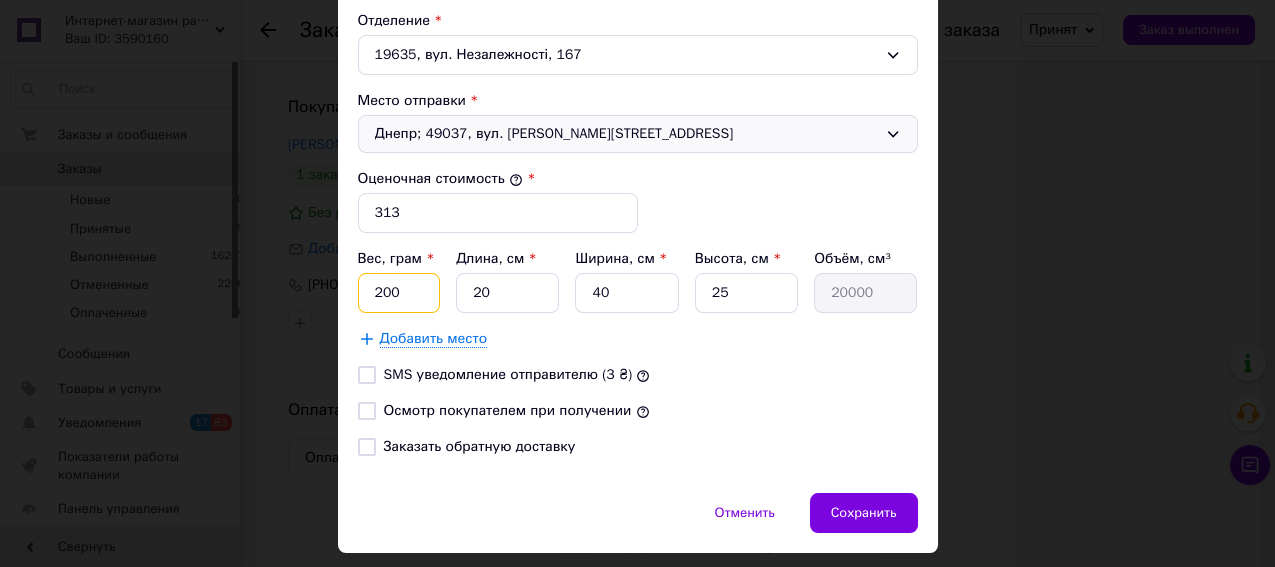 type on "200" 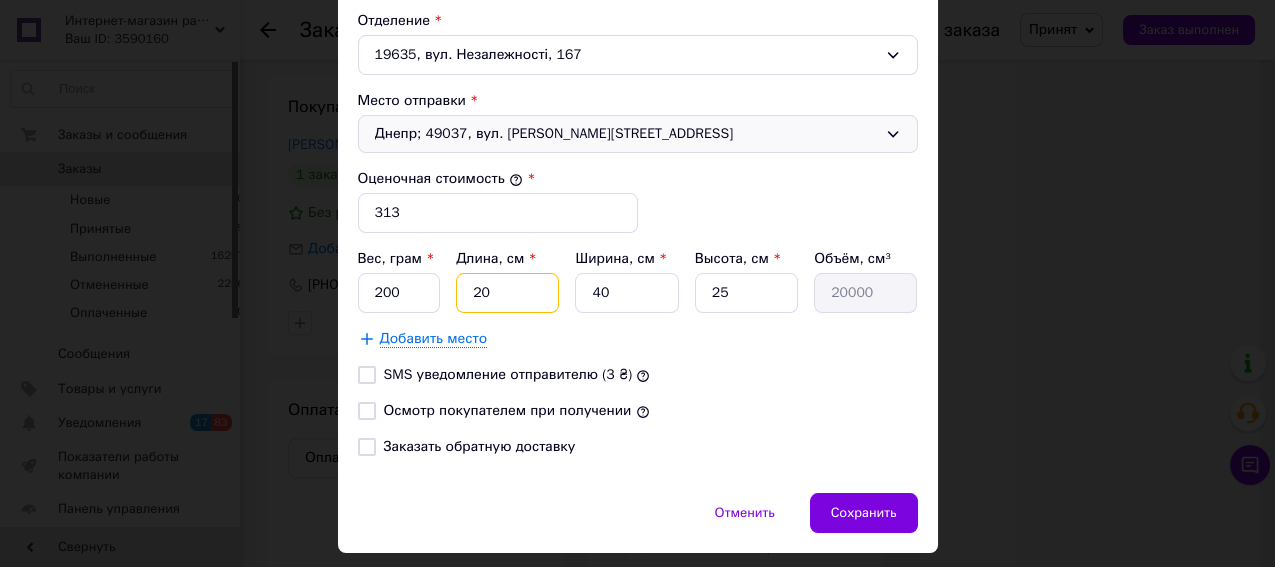 drag, startPoint x: 484, startPoint y: 291, endPoint x: 452, endPoint y: 298, distance: 32.75668 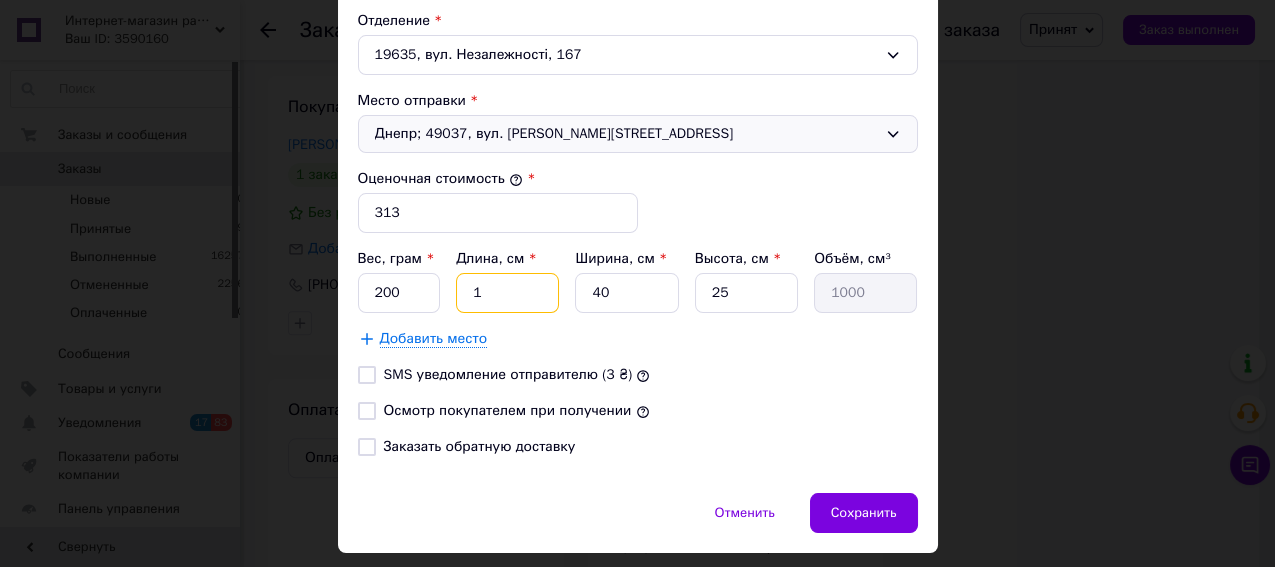 type on "12" 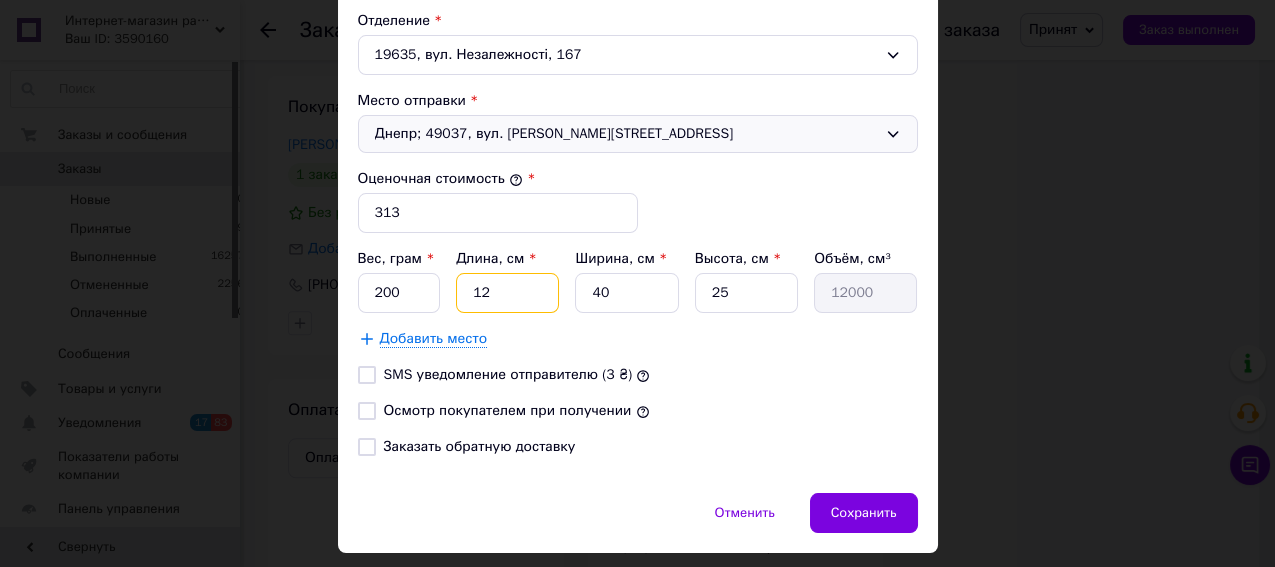 type on "12" 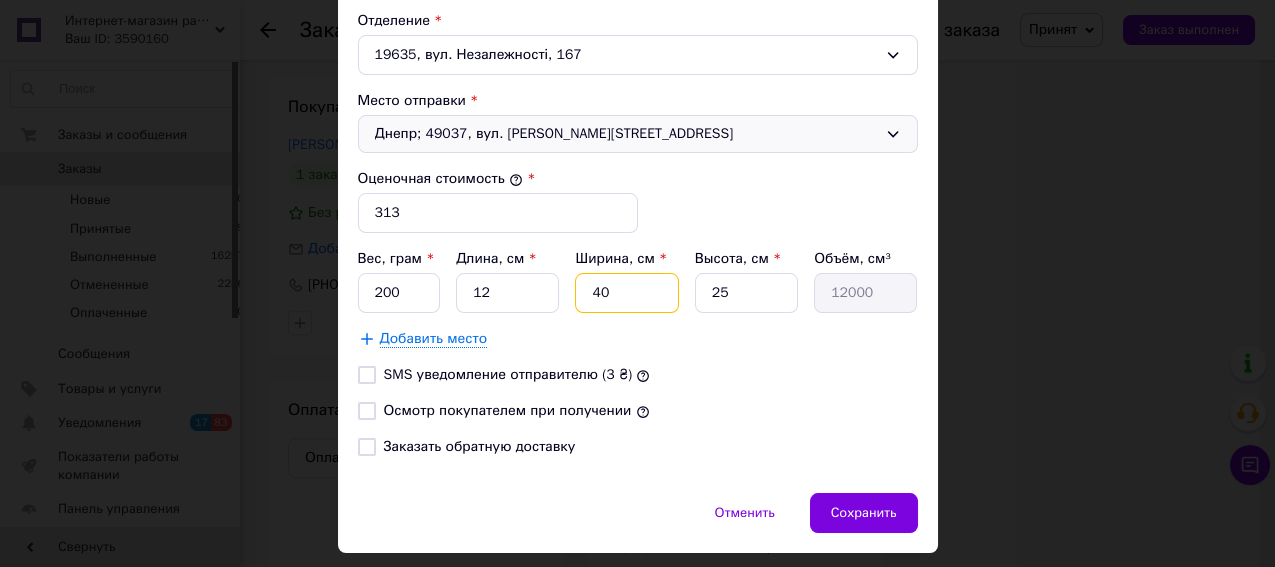 drag, startPoint x: 612, startPoint y: 291, endPoint x: 553, endPoint y: 301, distance: 59.841457 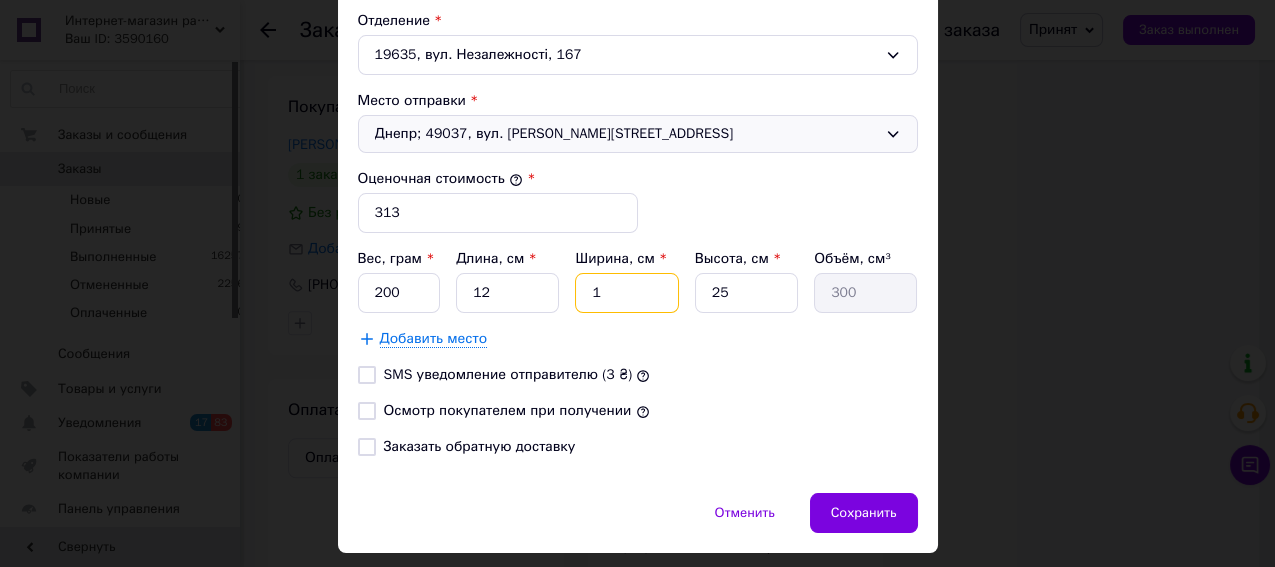 type on "10" 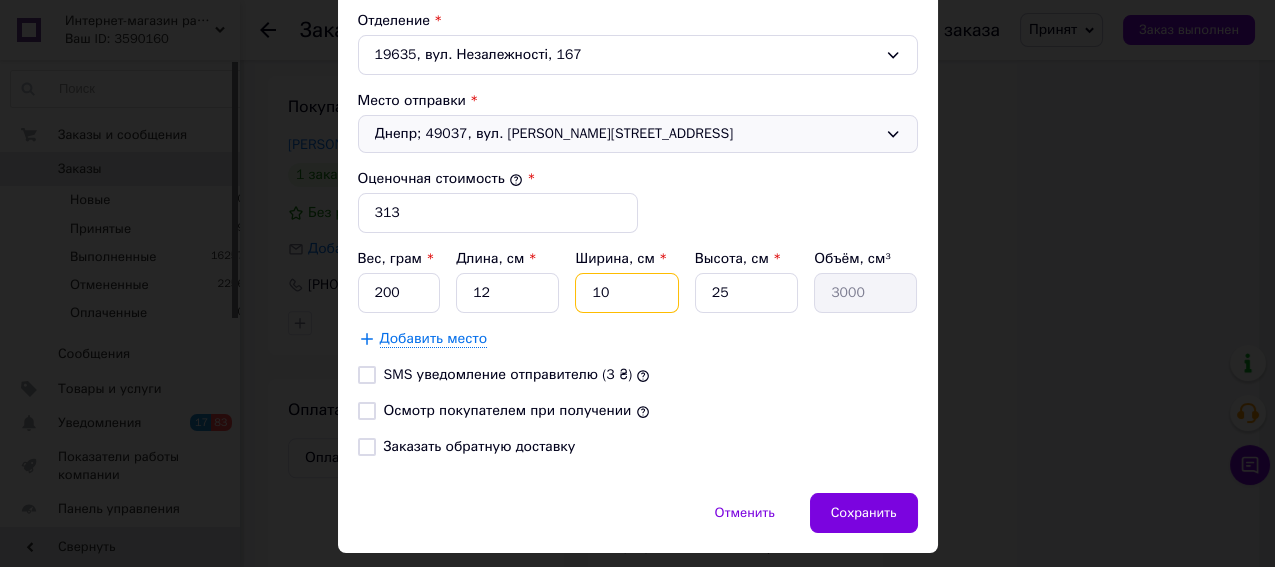 type on "10" 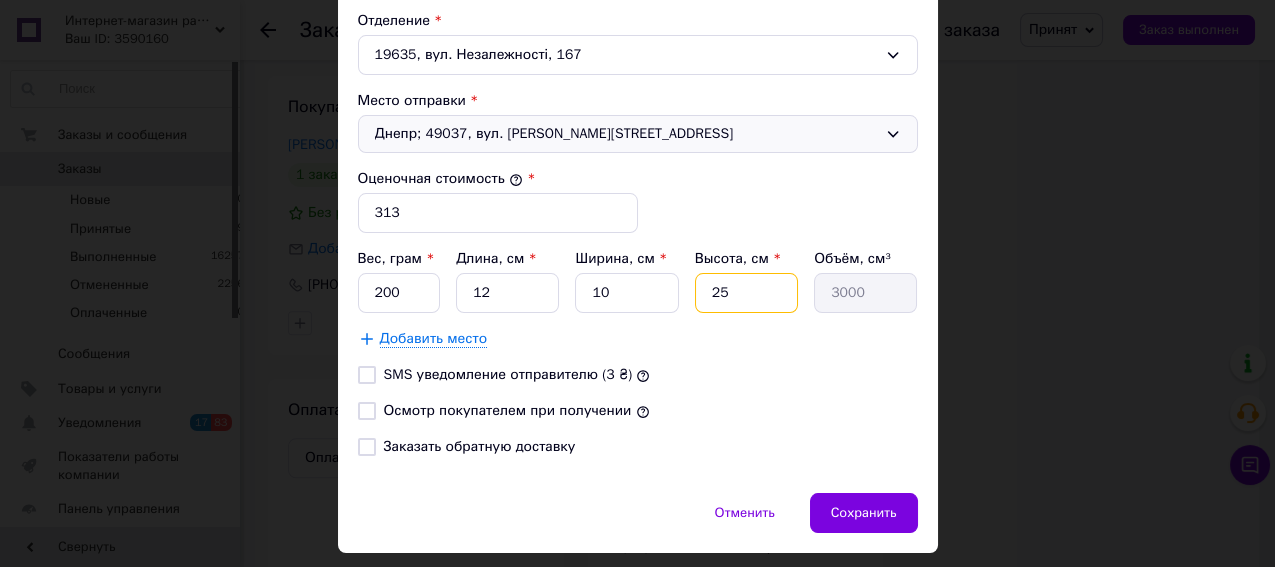 drag, startPoint x: 750, startPoint y: 290, endPoint x: 640, endPoint y: 298, distance: 110.29053 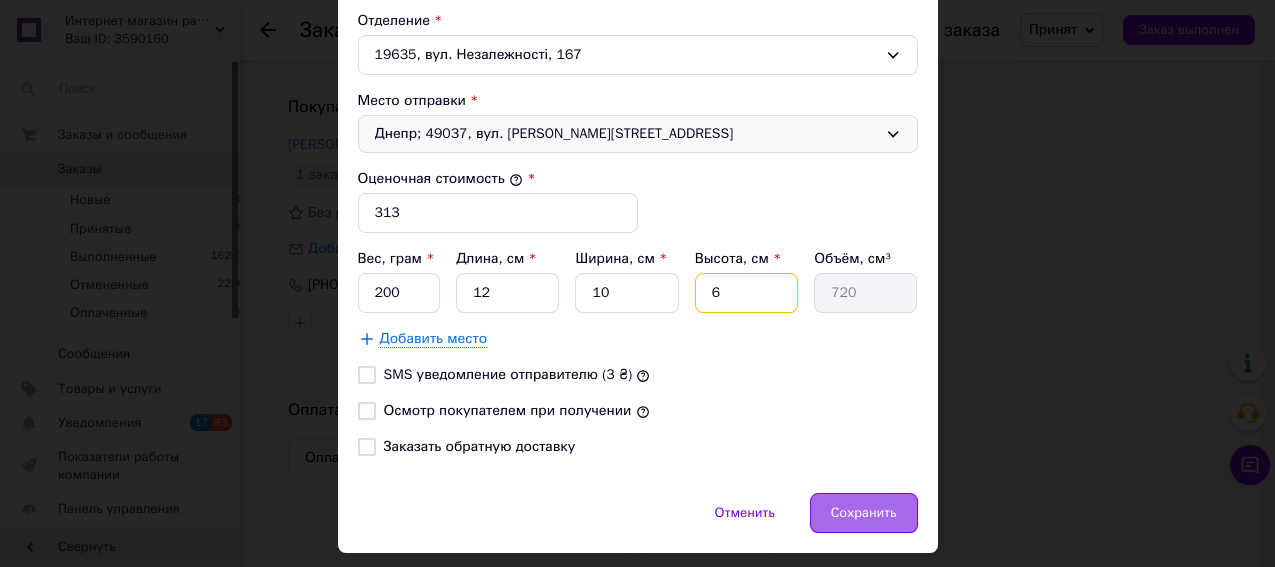 type on "6" 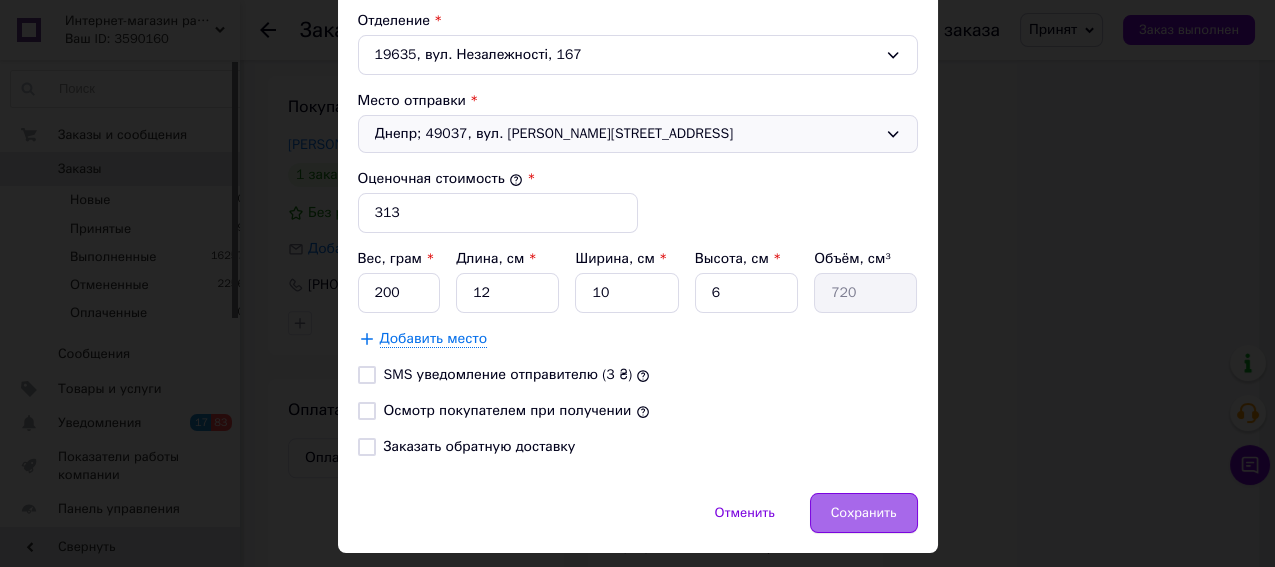 click on "Сохранить" at bounding box center (864, 513) 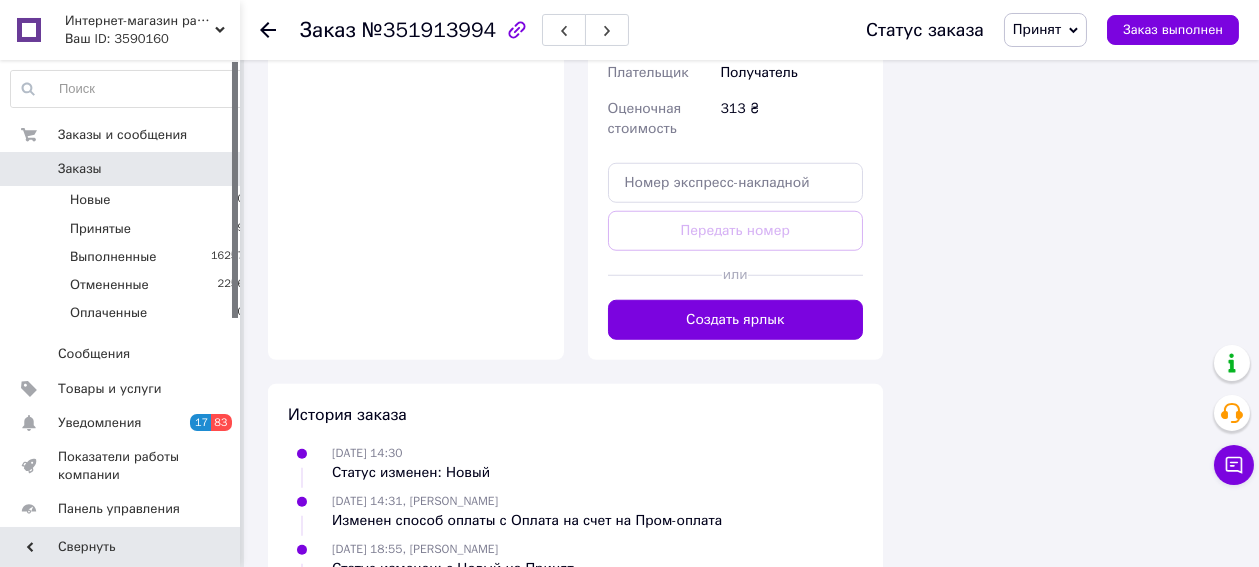 scroll, scrollTop: 4538, scrollLeft: 0, axis: vertical 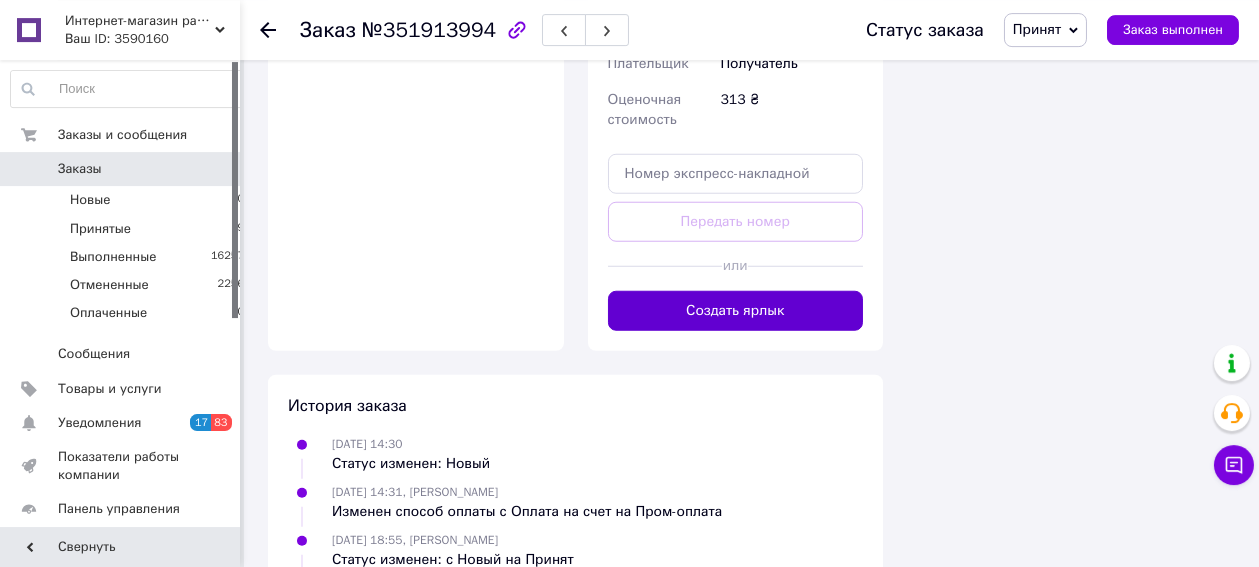 click on "Создать ярлык" at bounding box center (736, 311) 